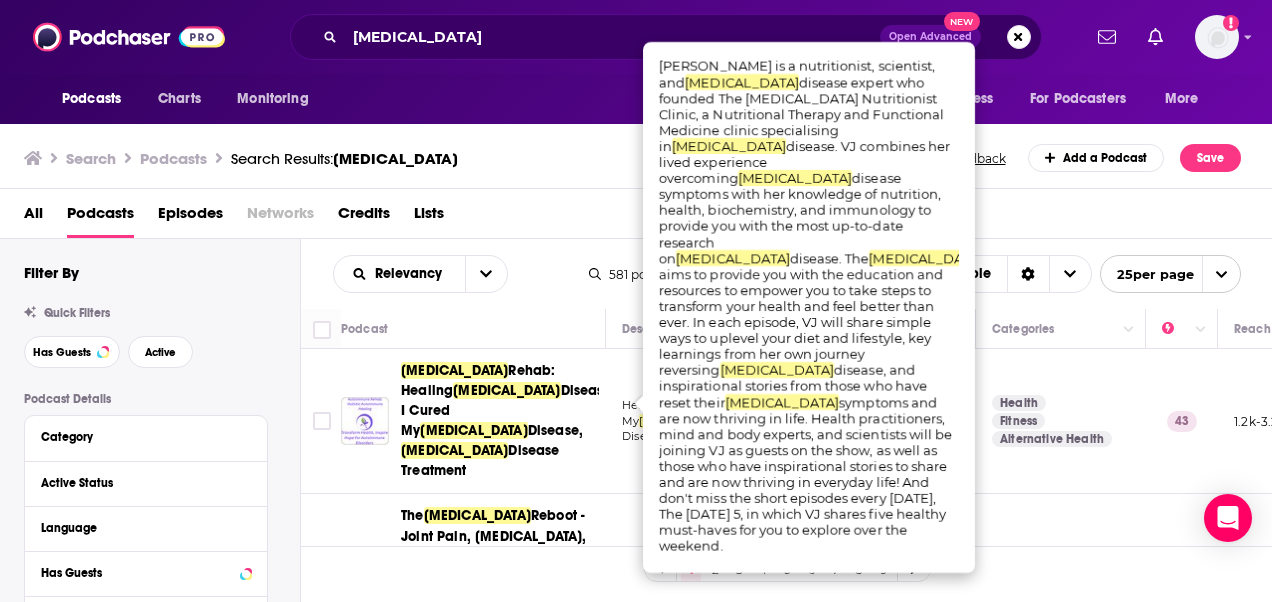 scroll, scrollTop: 0, scrollLeft: 0, axis: both 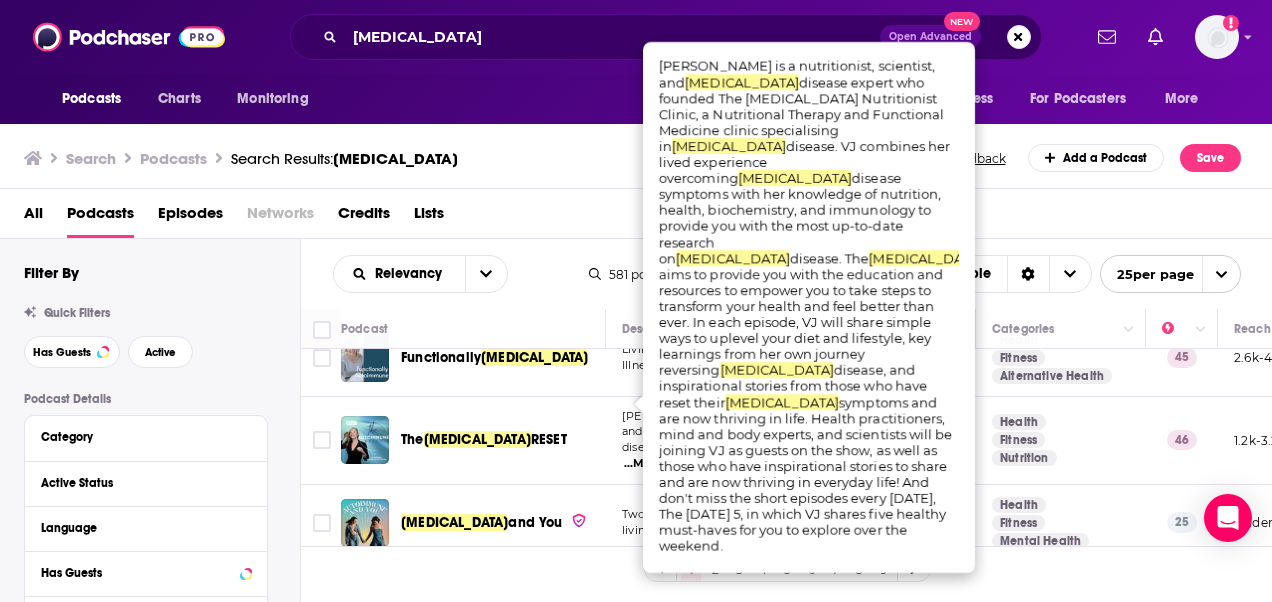 click on "Podcasts Charts Monitoring [MEDICAL_DATA] Open Advanced New For Business For Podcasters More Add a profile image" at bounding box center [636, 37] 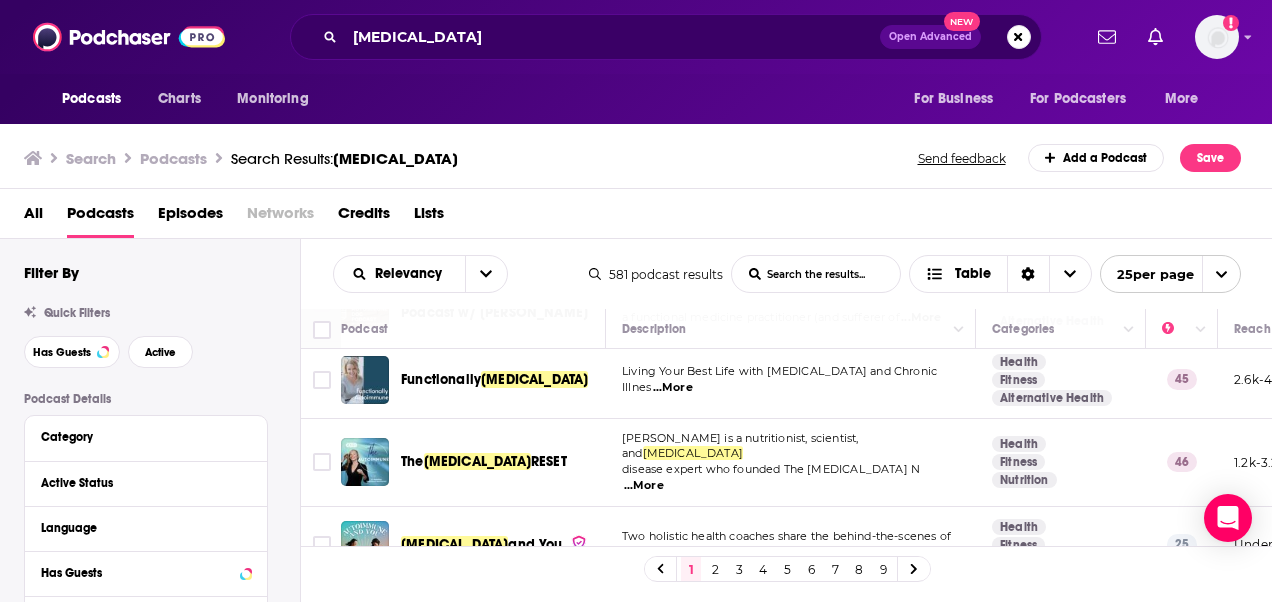 scroll, scrollTop: 688, scrollLeft: 0, axis: vertical 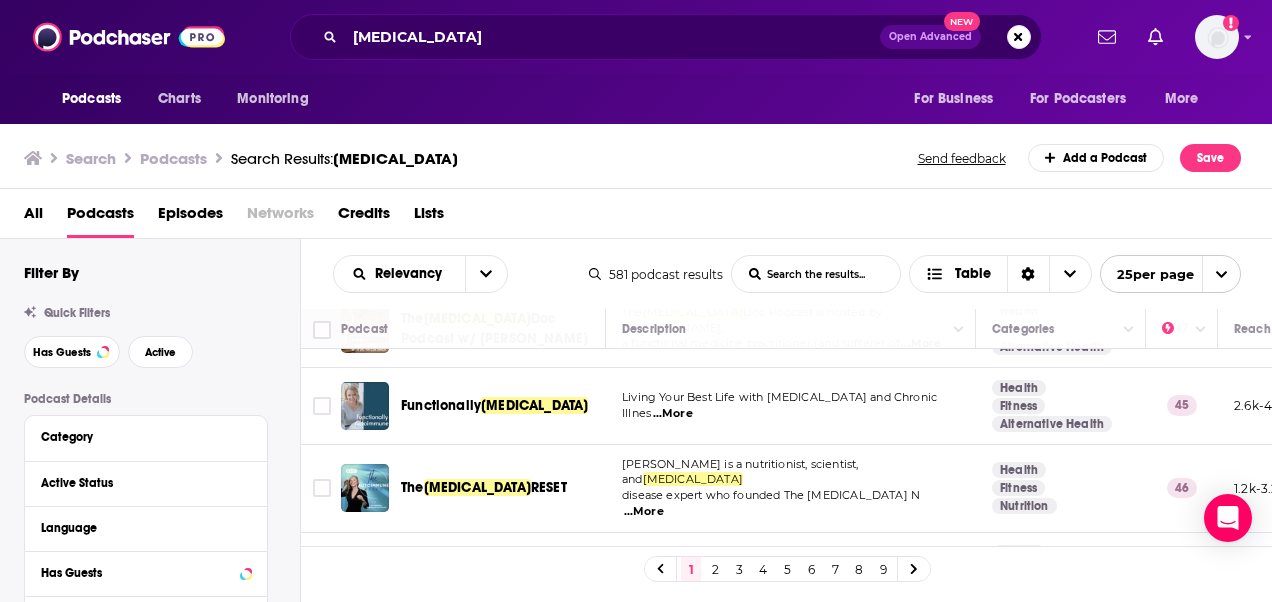 click on "...More" at bounding box center (644, 512) 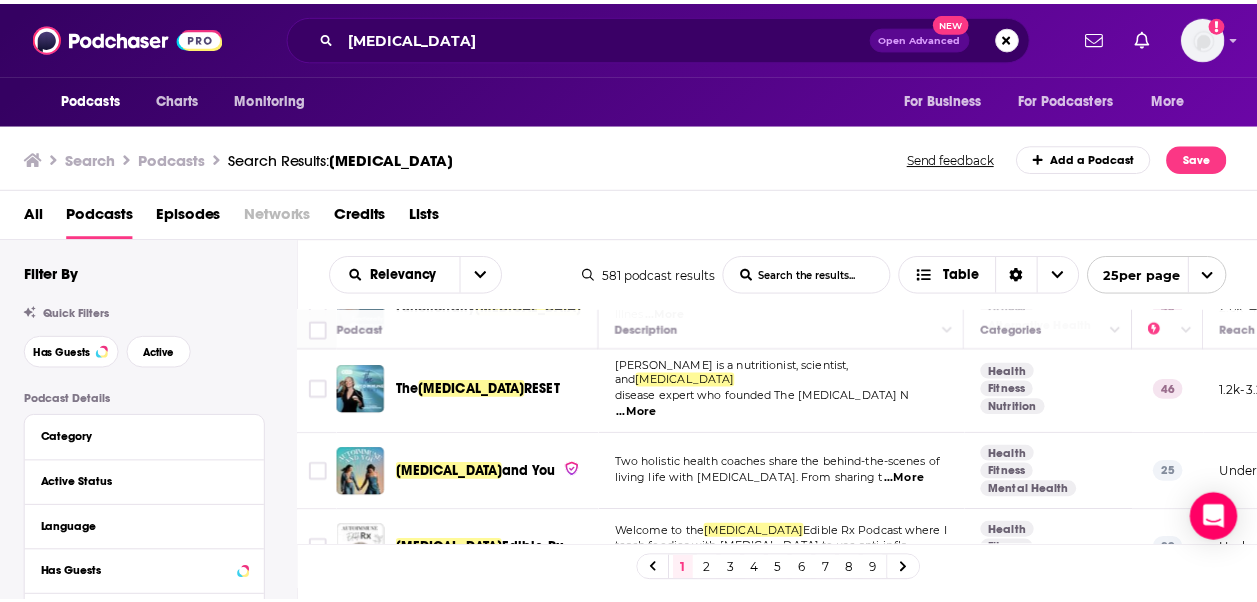 scroll, scrollTop: 788, scrollLeft: 0, axis: vertical 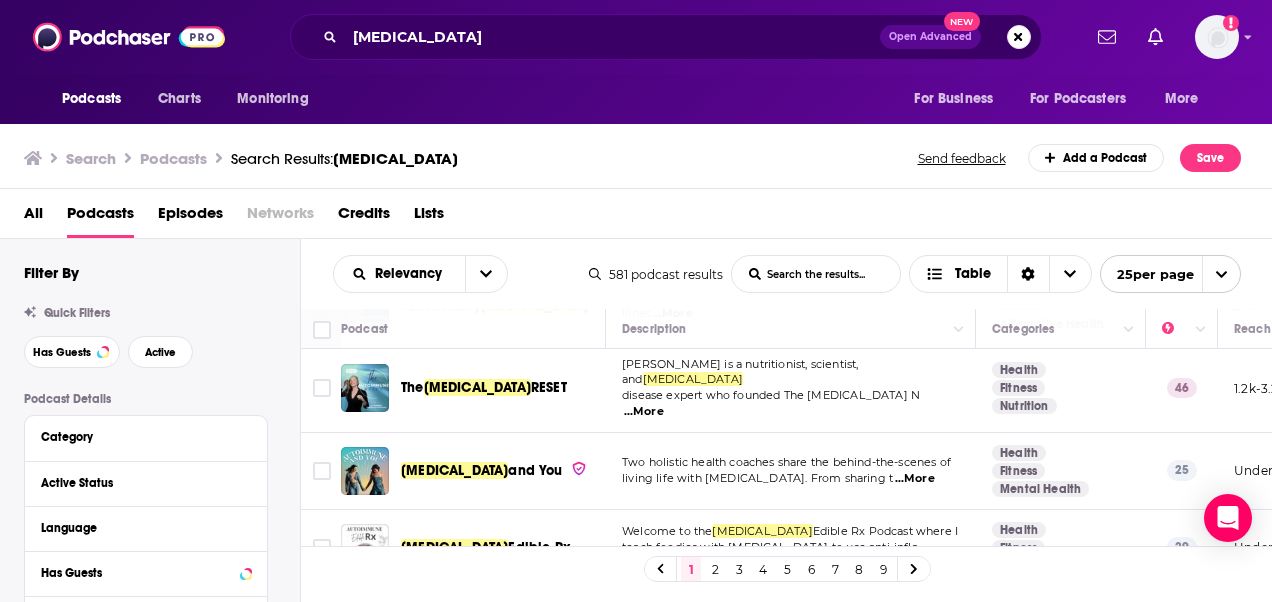 click on "...More" at bounding box center [915, 479] 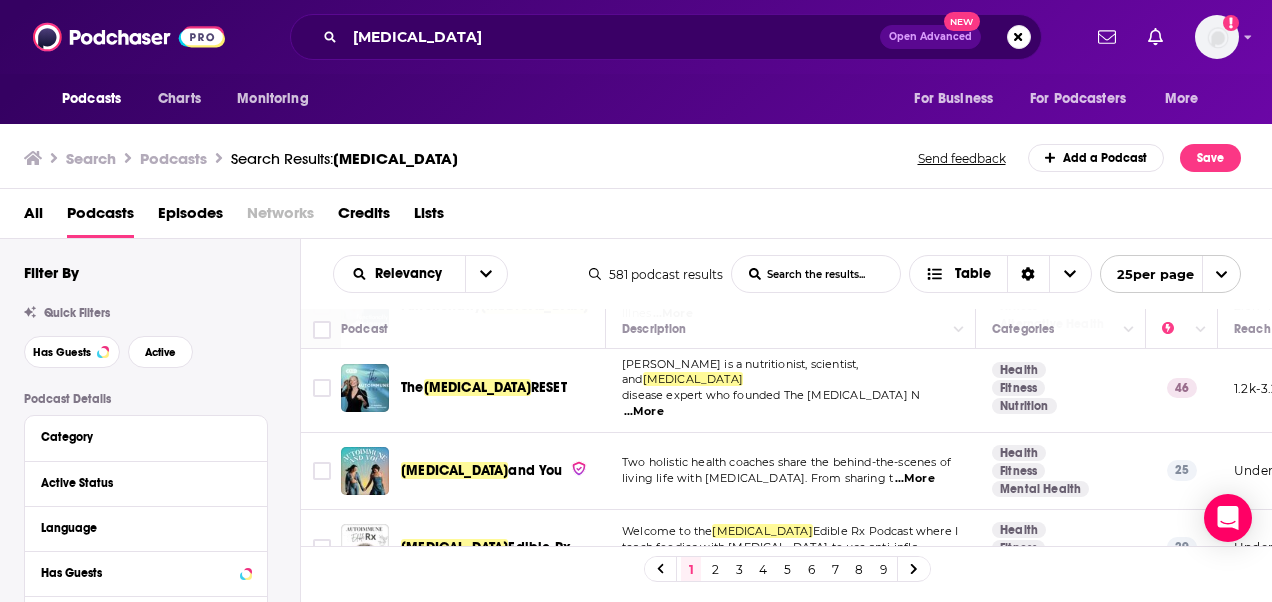 click on "Two holistic health coaches share the behind-the-scenes of living life with [MEDICAL_DATA]. From sharing t  ...More" at bounding box center (791, 471) 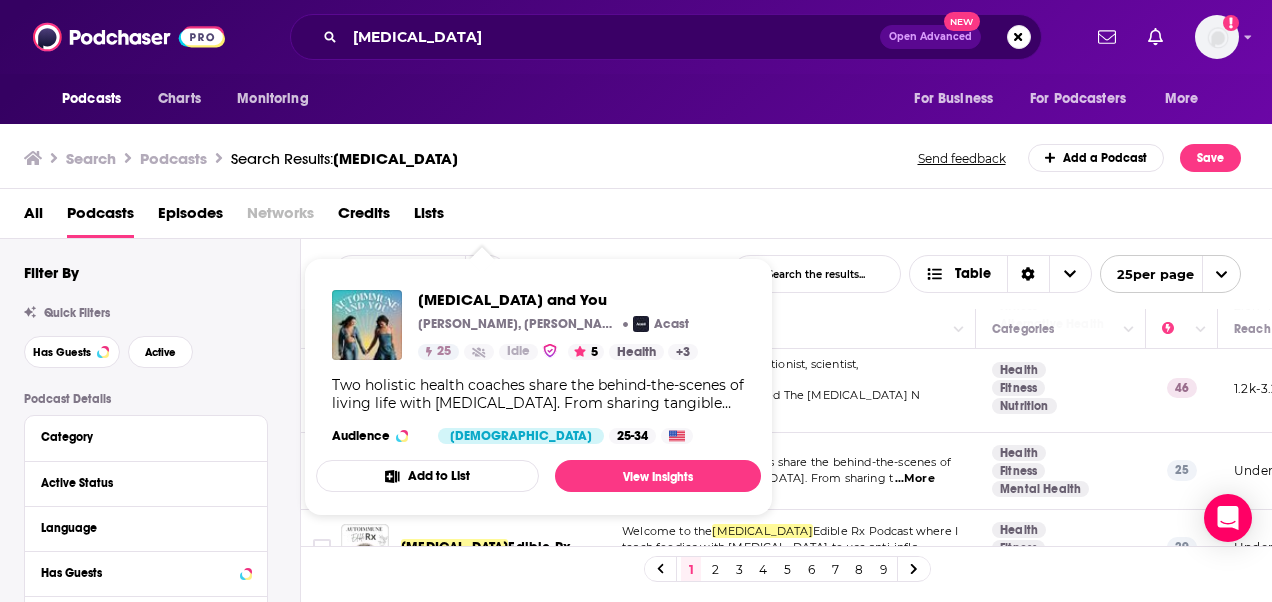 click on "[MEDICAL_DATA] and You [PERSON_NAME], [PERSON_NAME] Acast 25 Idle 5 Health + 3 Two holistic health coaches share the behind-the-scenes of living life with [MEDICAL_DATA]. From sharing tangible tips, to mindset practices, navigating a social life, running businesses, medications and alternative healing modalities…nothing is off limits in these discussions. Step into your light and find empowerment on your journey!----CONTACT US:Podcast:IG: @autoimmuneandyouEmail: [EMAIL_ADDRESS]: [EMAIL_ADDRESS] Albo:IG: @rachelalboEmail: [EMAIL_ADDRESS]: www.rachelalbo.comErika [PERSON_NAME]:IG: @just.erikabustosEmail: [EMAIL_ADDRESS]: www.erikabustos.comSupport this show [URL][DOMAIN_NAME]. Hosted on Acast. See [DOMAIN_NAME][URL] for more information. Audience [DEMOGRAPHIC_DATA] 25-34" at bounding box center [538, 367] 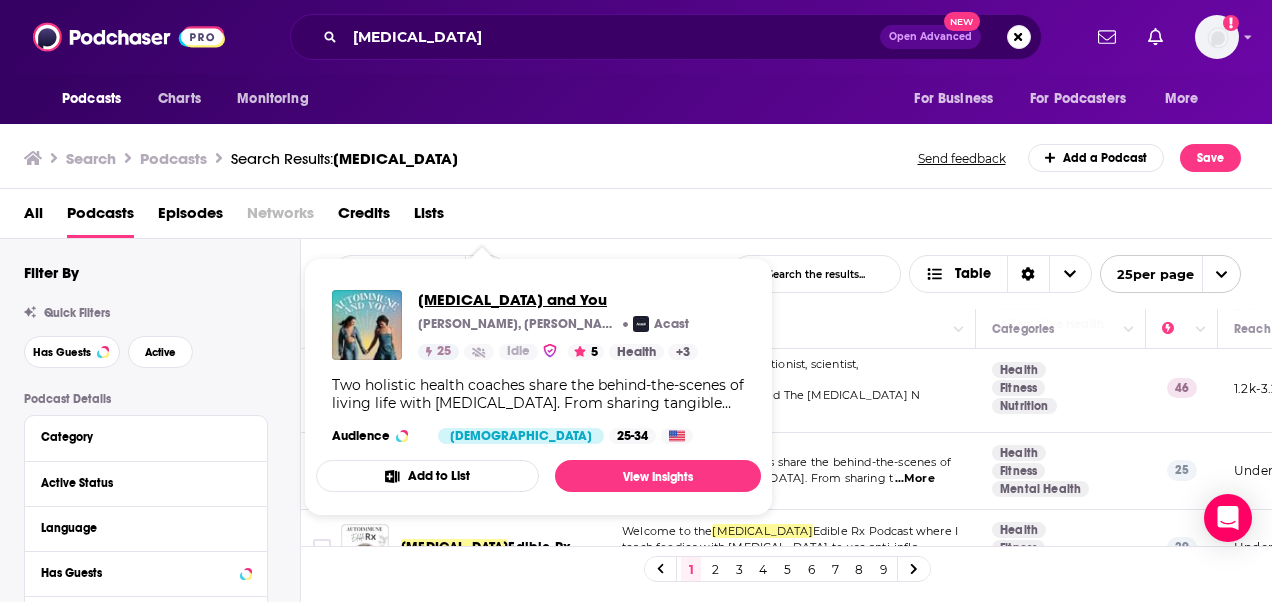 click on "[MEDICAL_DATA] and You" at bounding box center [558, 299] 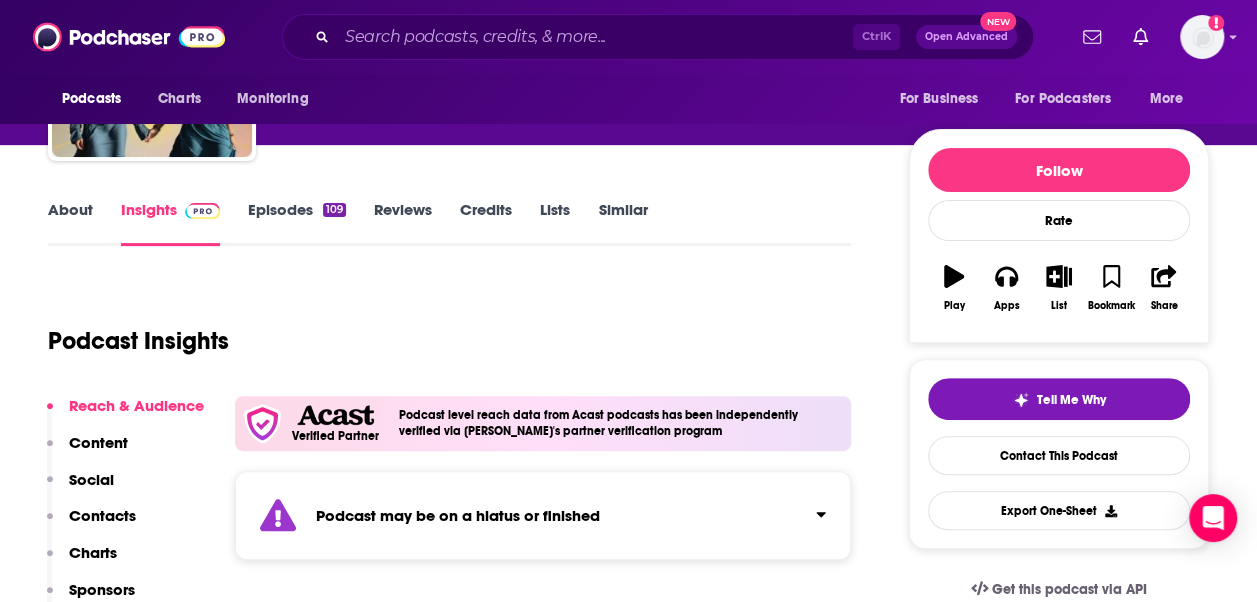 scroll, scrollTop: 182, scrollLeft: 0, axis: vertical 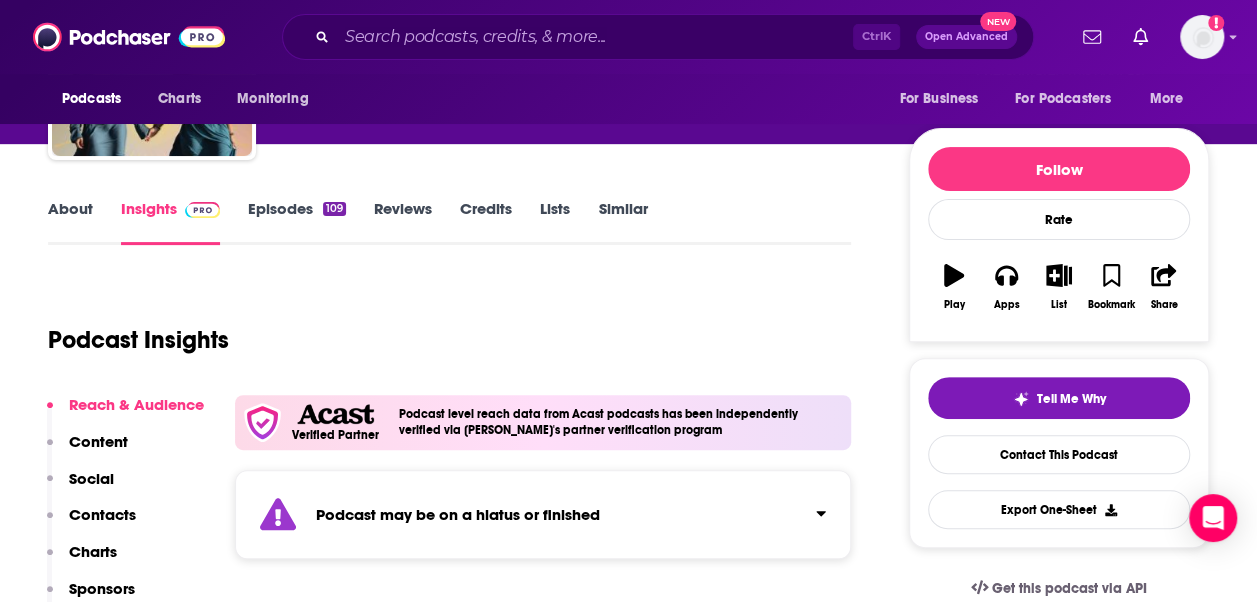 click on "Episodes 109" at bounding box center (297, 222) 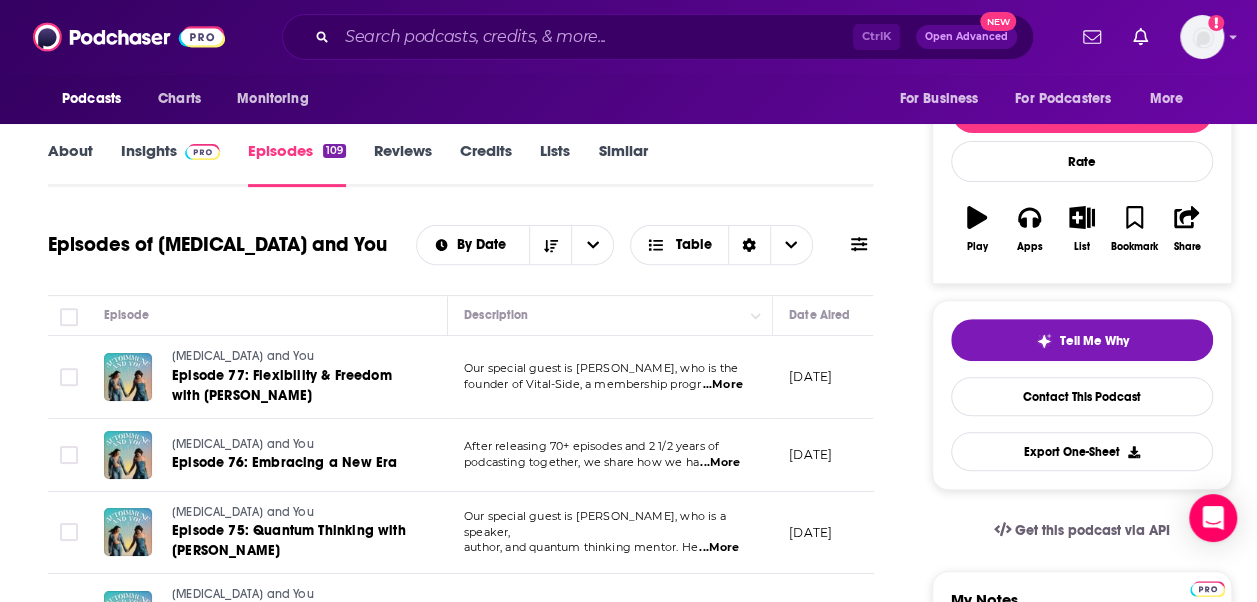 scroll, scrollTop: 235, scrollLeft: 0, axis: vertical 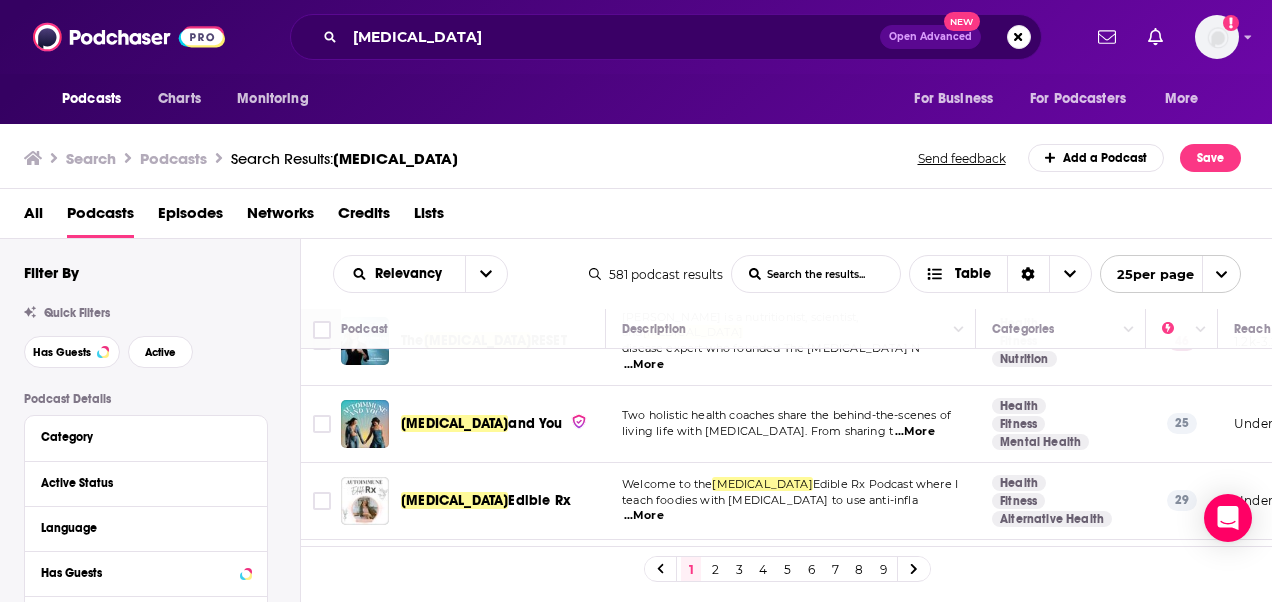 click on "...More" at bounding box center [644, 516] 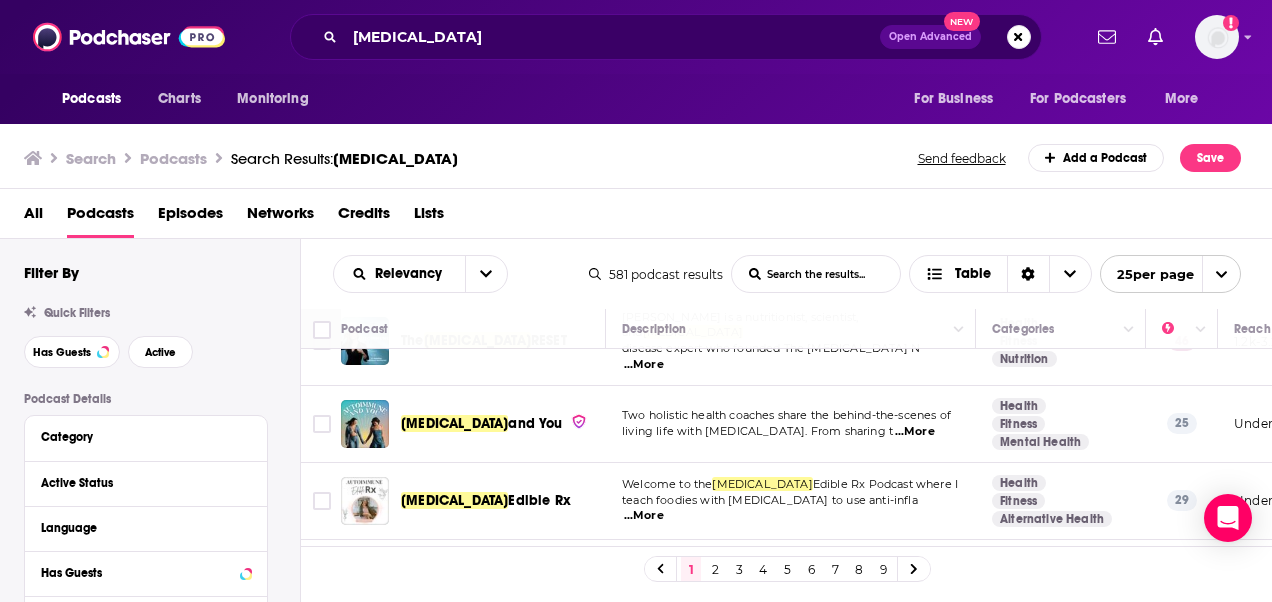 click on "[MEDICAL_DATA]  Edible Rx" at bounding box center (505, 501) 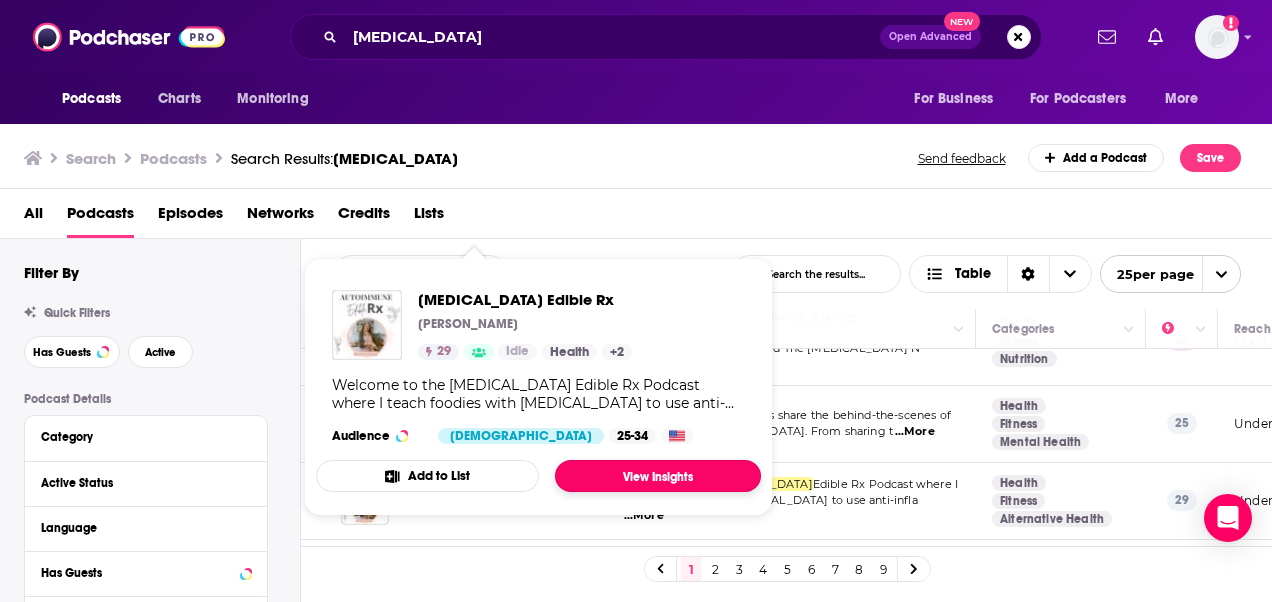 click on "View Insights" at bounding box center [658, 476] 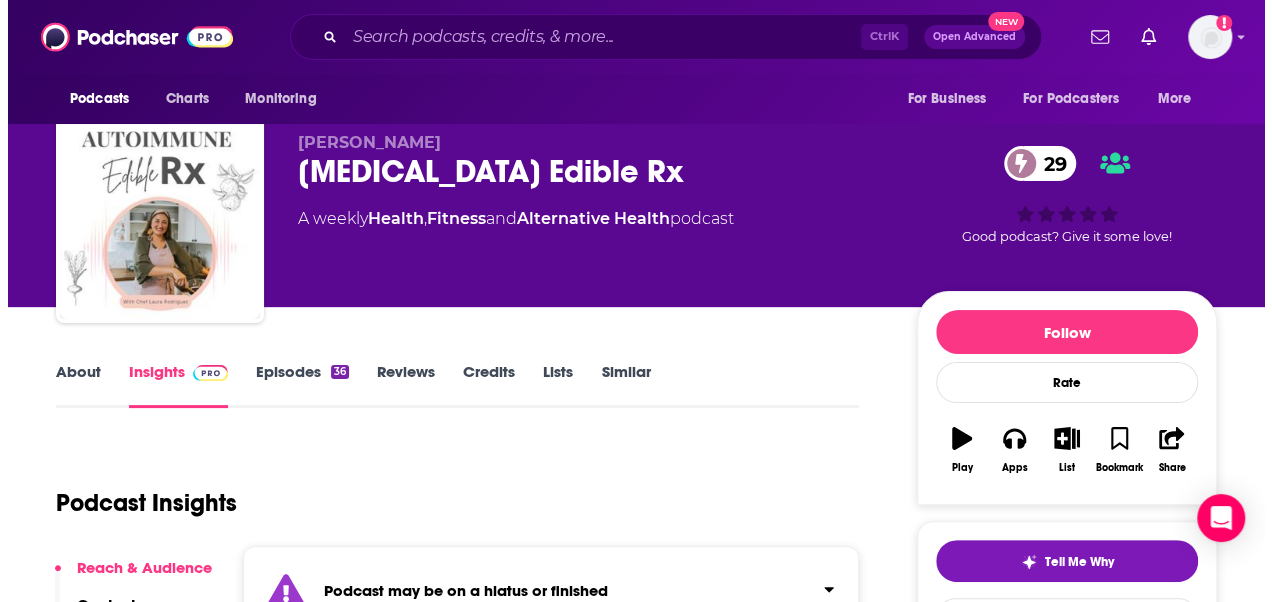 scroll, scrollTop: 0, scrollLeft: 0, axis: both 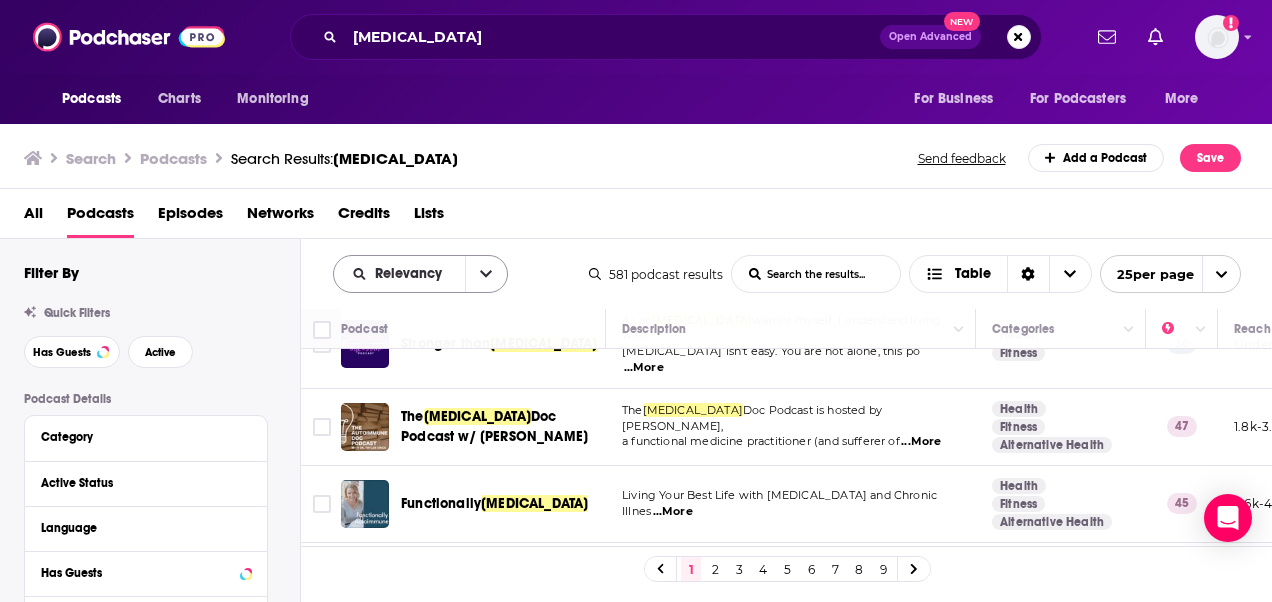 click at bounding box center (486, 274) 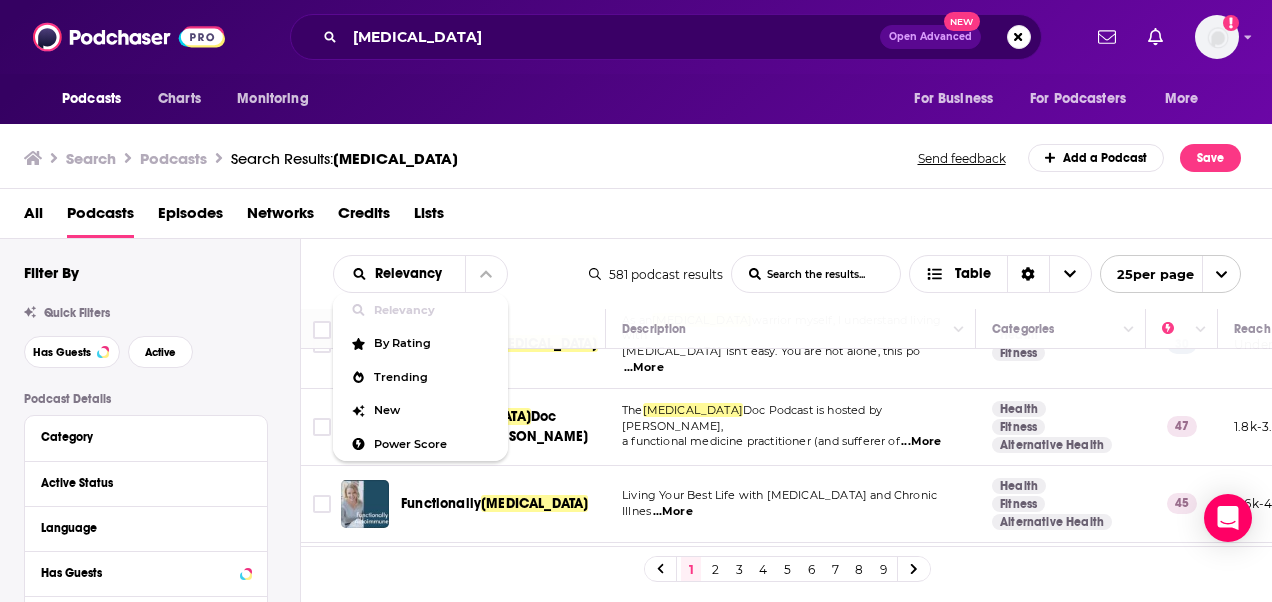 click on "All Podcasts Episodes Networks Credits Lists" at bounding box center (640, 217) 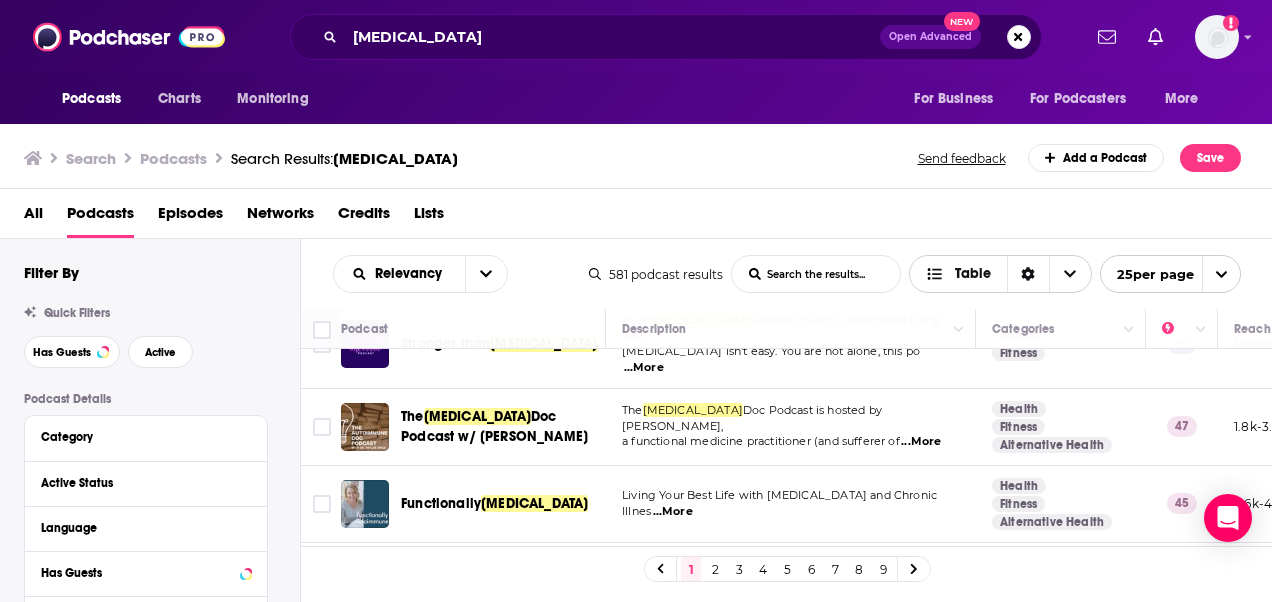 click 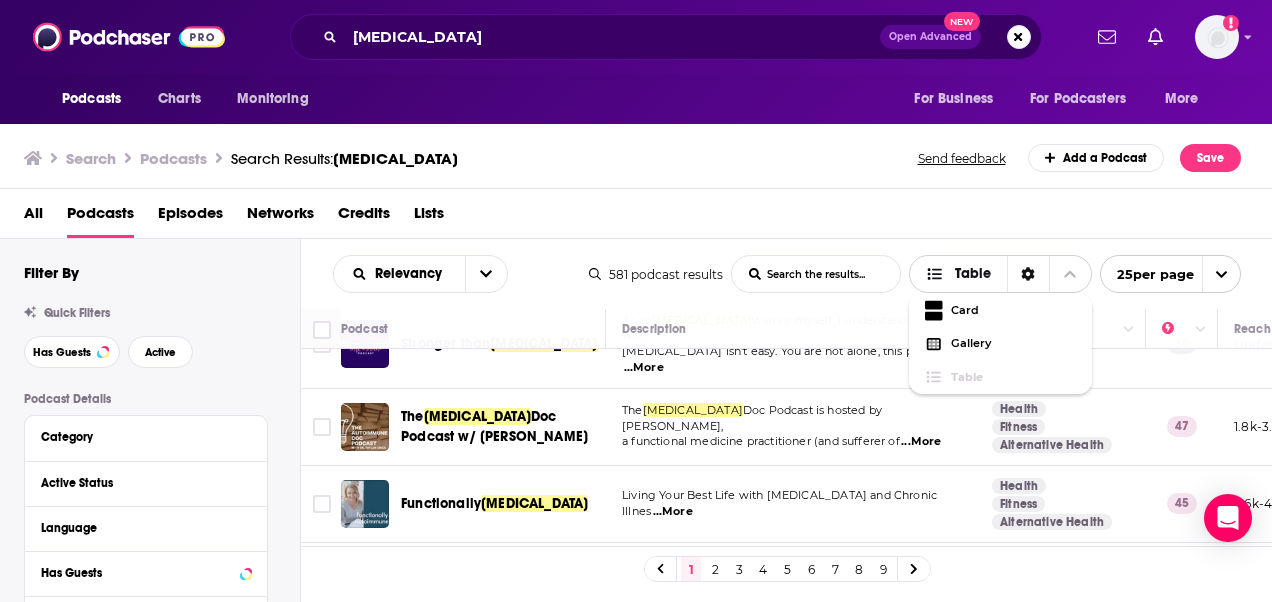 click 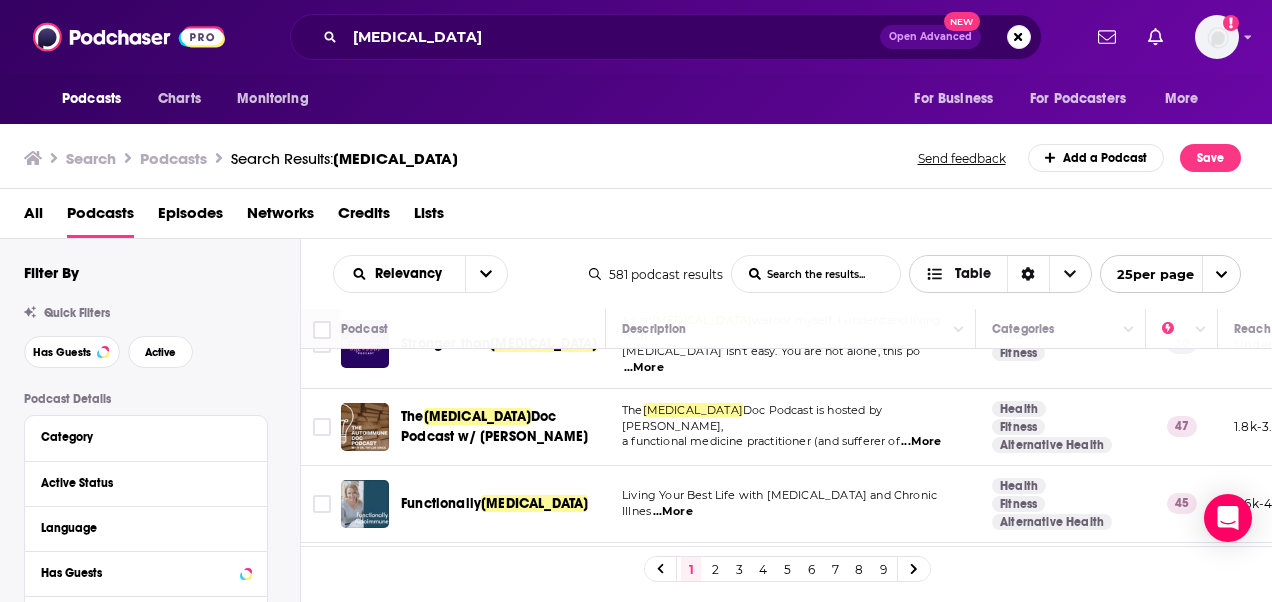 click 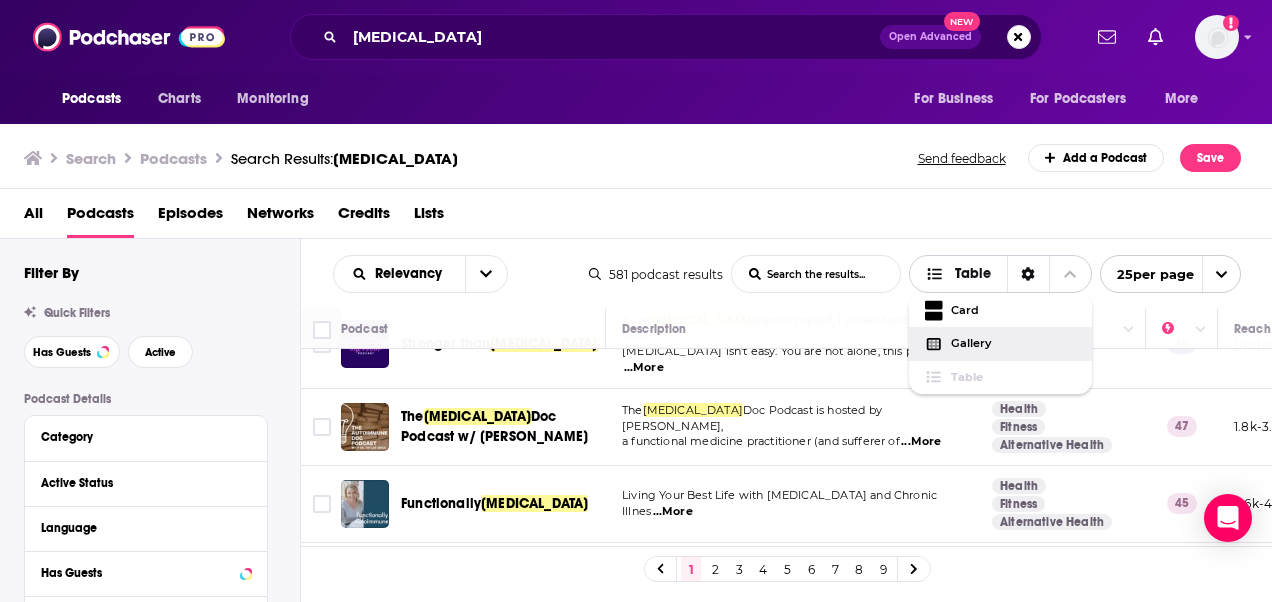 click on "Gallery" at bounding box center [1013, 343] 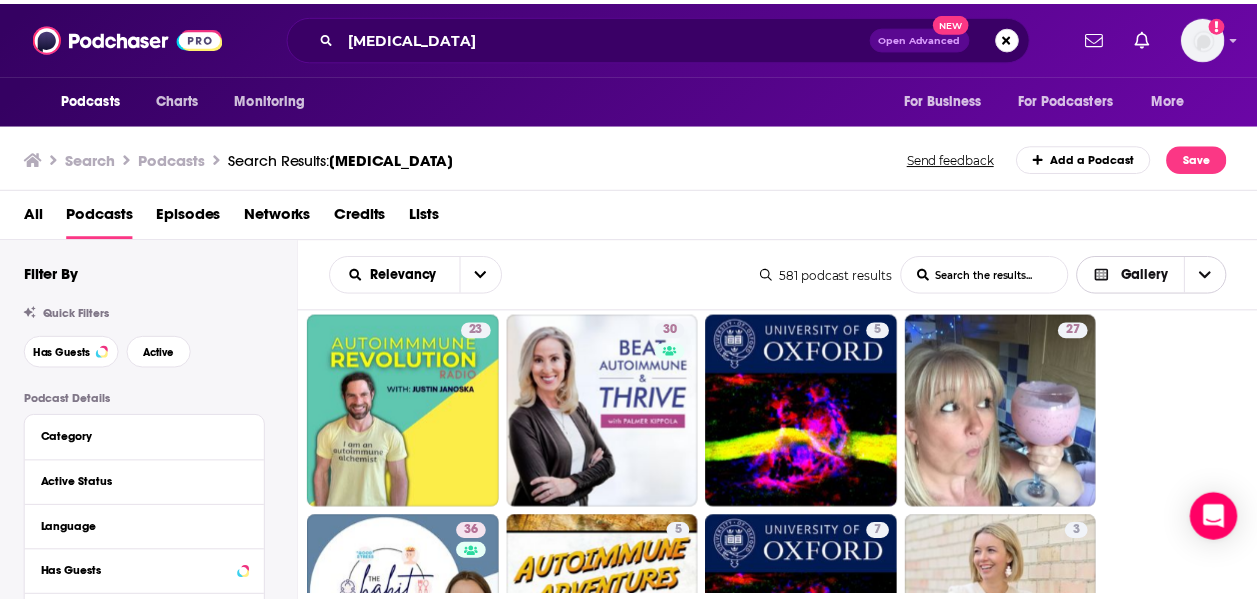 scroll, scrollTop: 627, scrollLeft: 0, axis: vertical 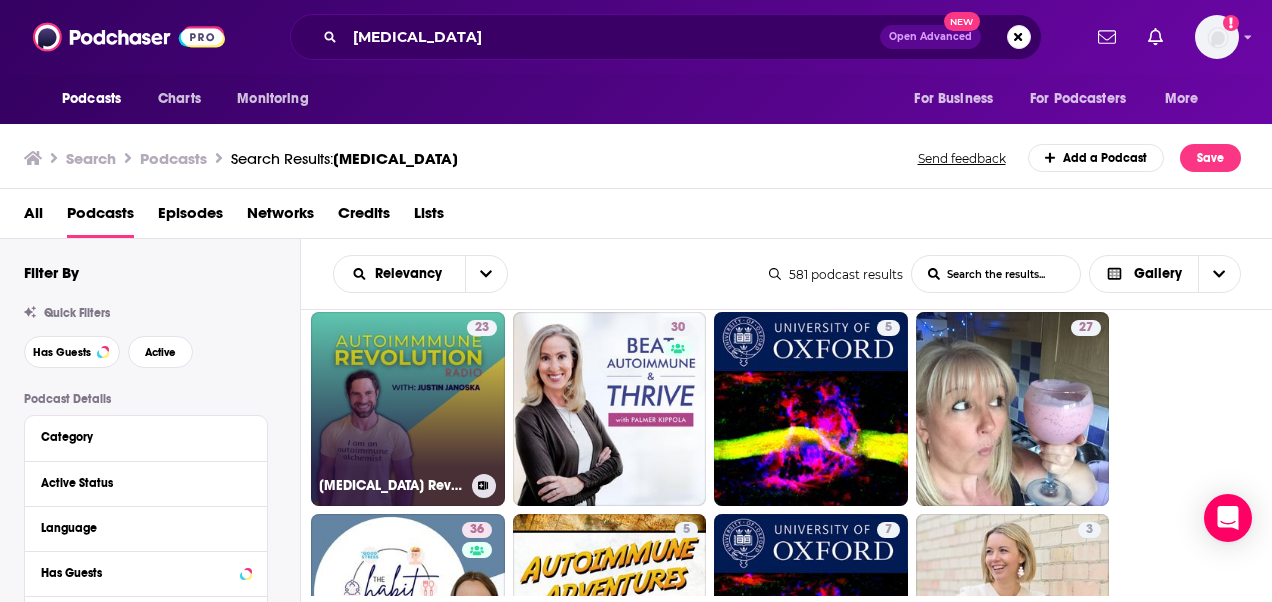 click on "23 [MEDICAL_DATA] Revolution Radio" at bounding box center [408, 409] 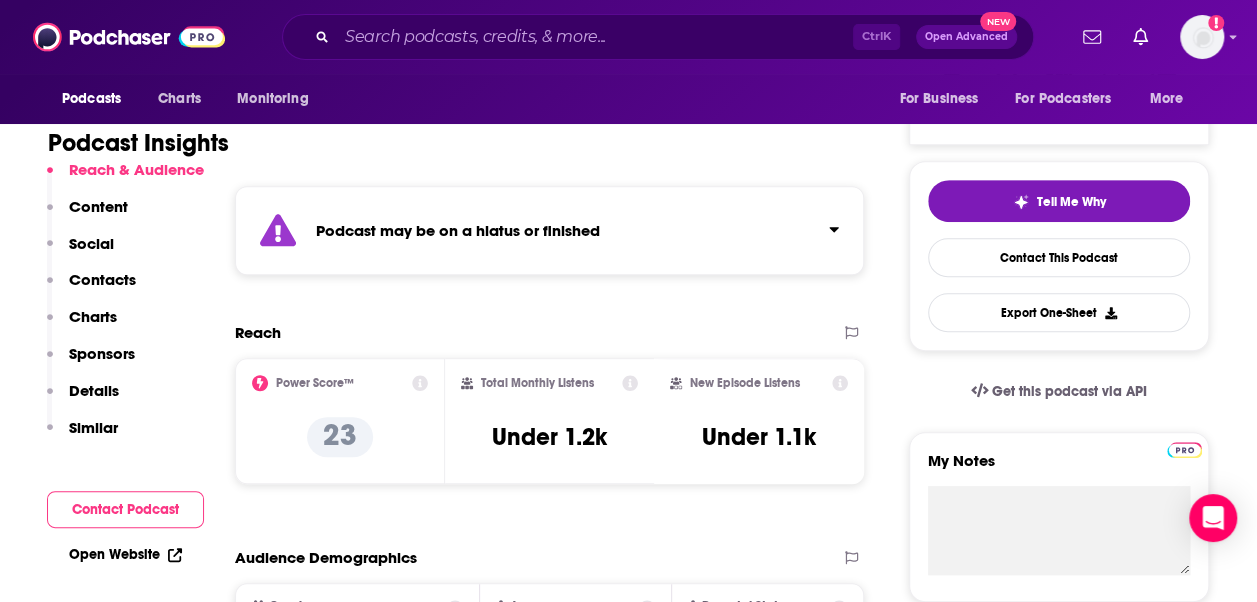 scroll, scrollTop: 380, scrollLeft: 0, axis: vertical 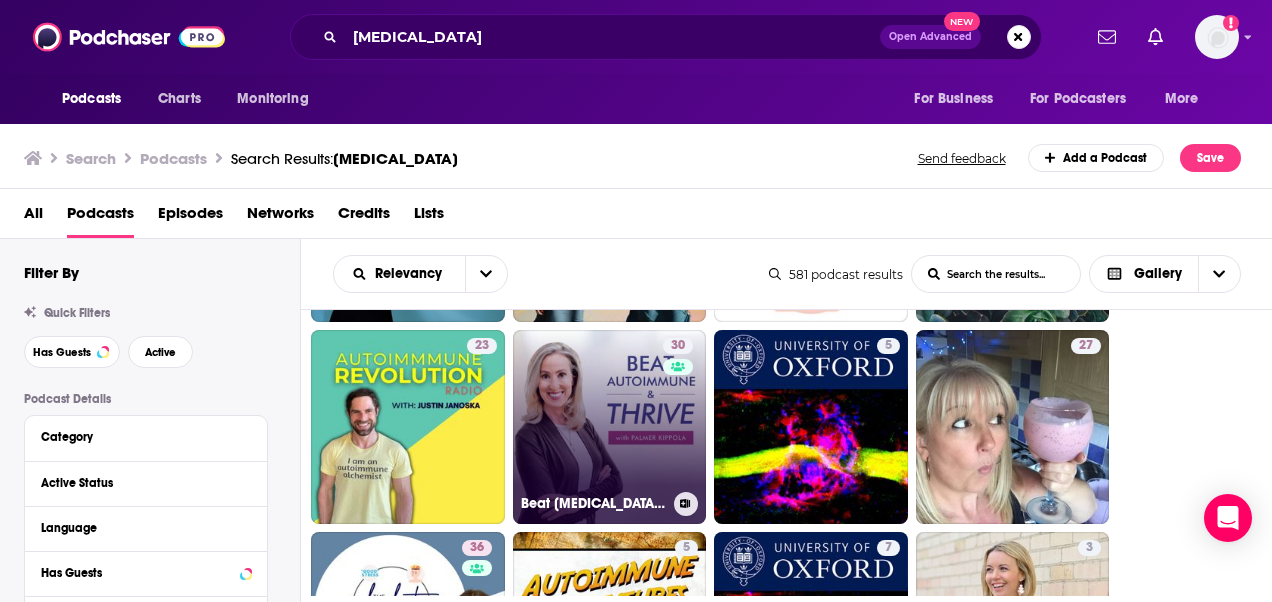 click on "30 Beat [MEDICAL_DATA] & Thrive! with [PERSON_NAME]" at bounding box center (610, 427) 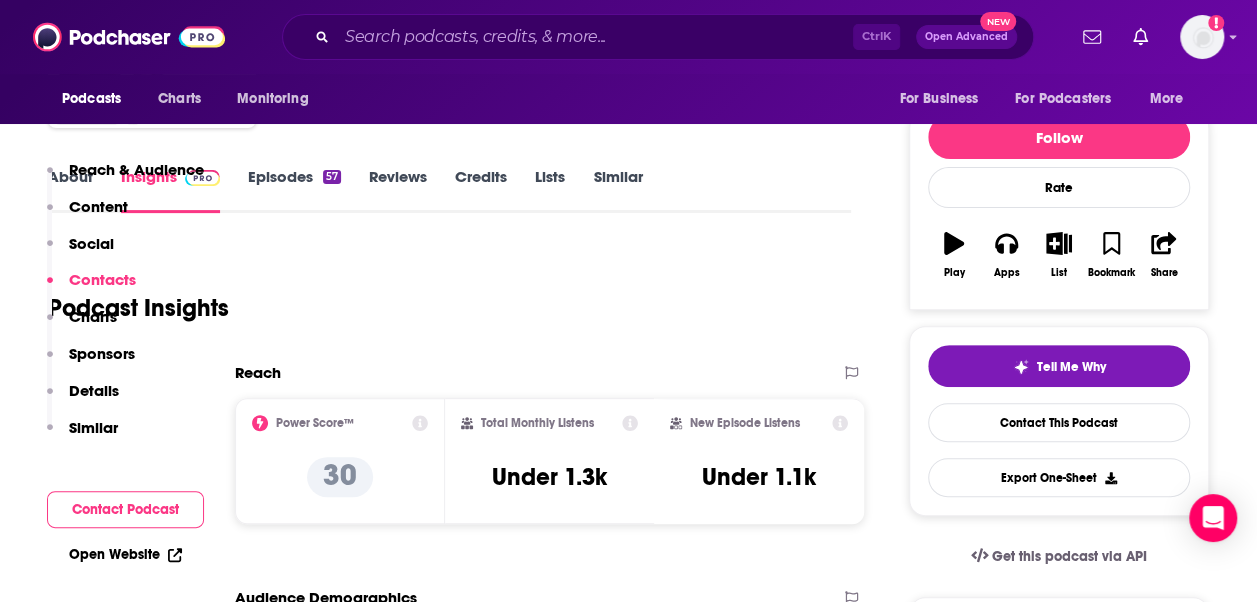 scroll, scrollTop: 0, scrollLeft: 0, axis: both 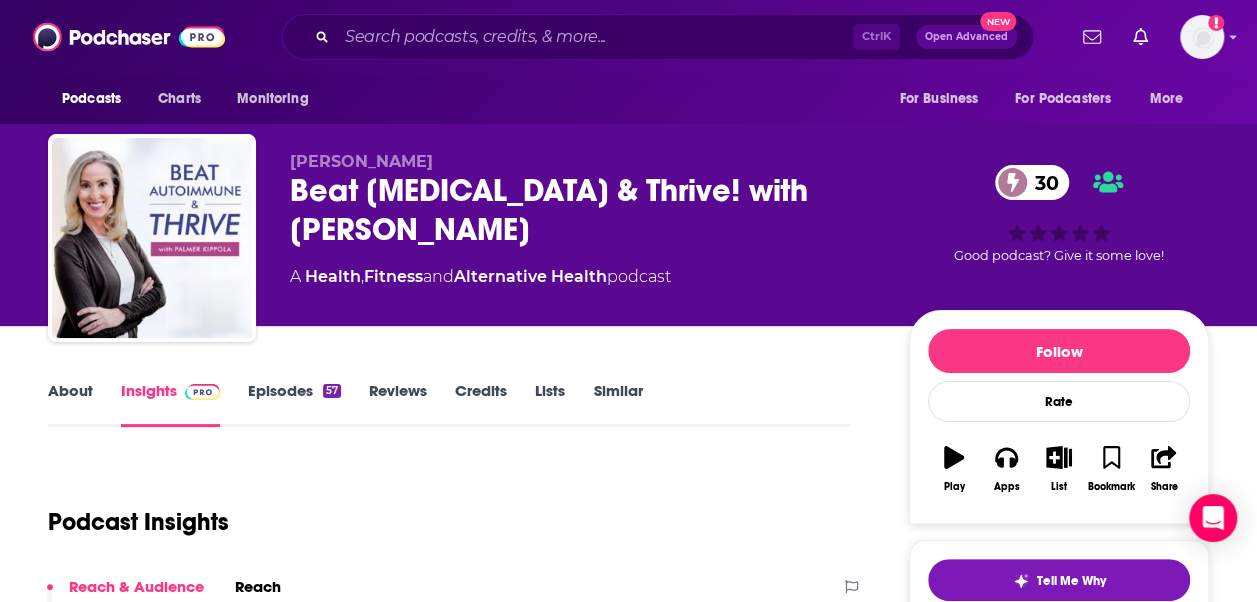 click on "Podcast Insights" at bounding box center [441, 510] 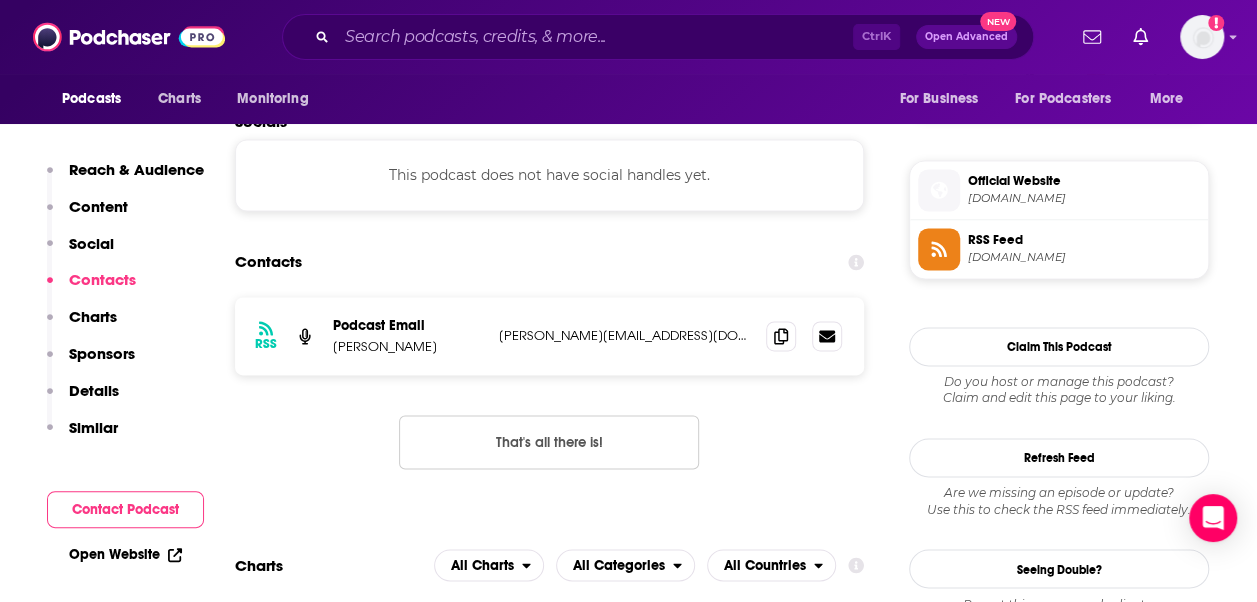 scroll, scrollTop: 1386, scrollLeft: 0, axis: vertical 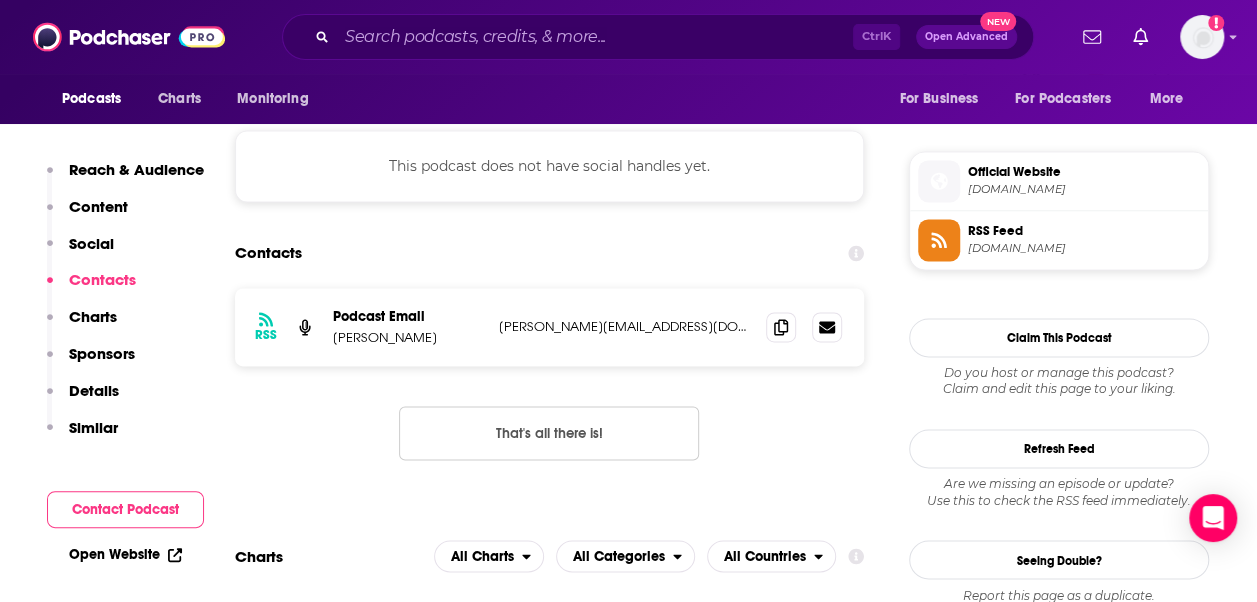 drag, startPoint x: 334, startPoint y: 340, endPoint x: 429, endPoint y: 341, distance: 95.005264 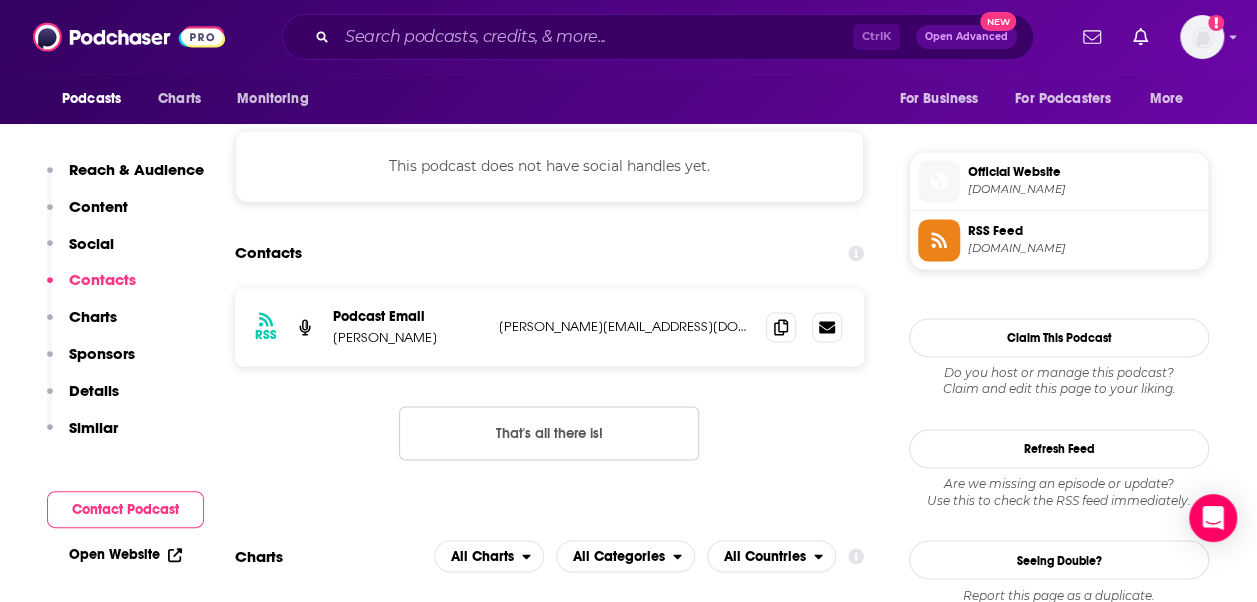 copy on "[PERSON_NAME]" 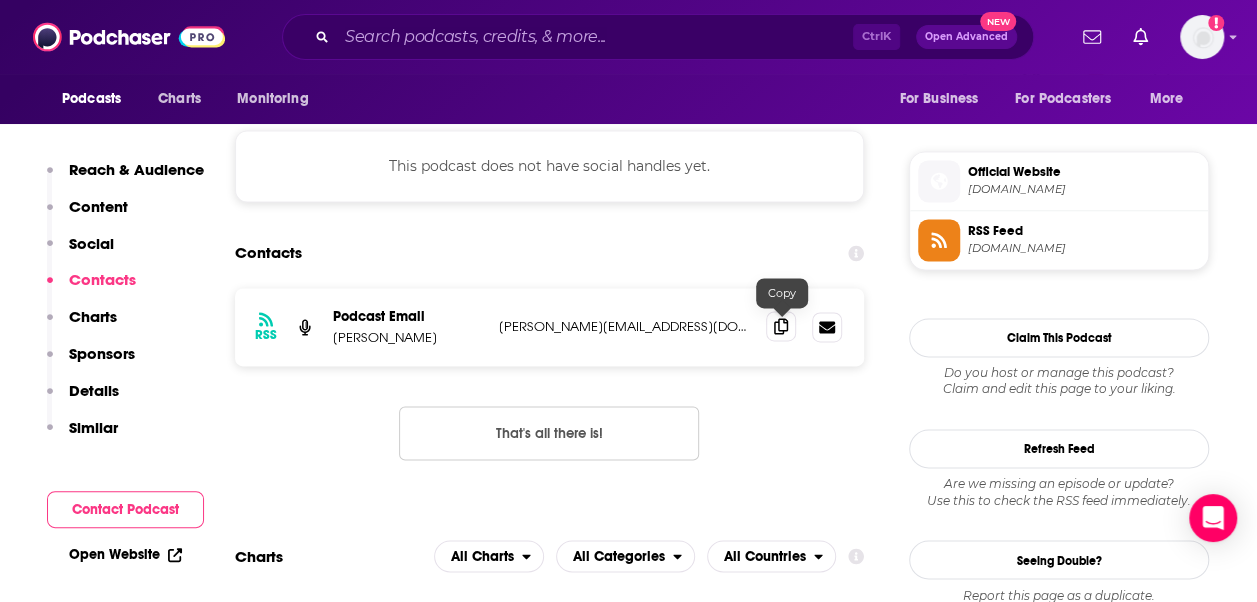 click 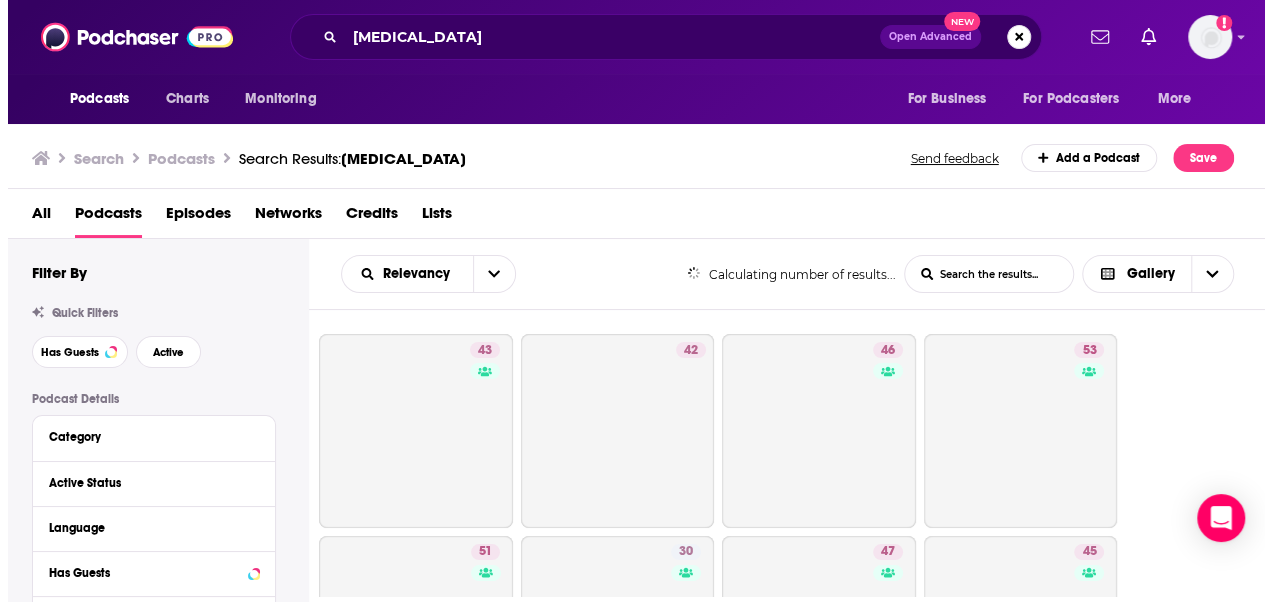scroll, scrollTop: 0, scrollLeft: 0, axis: both 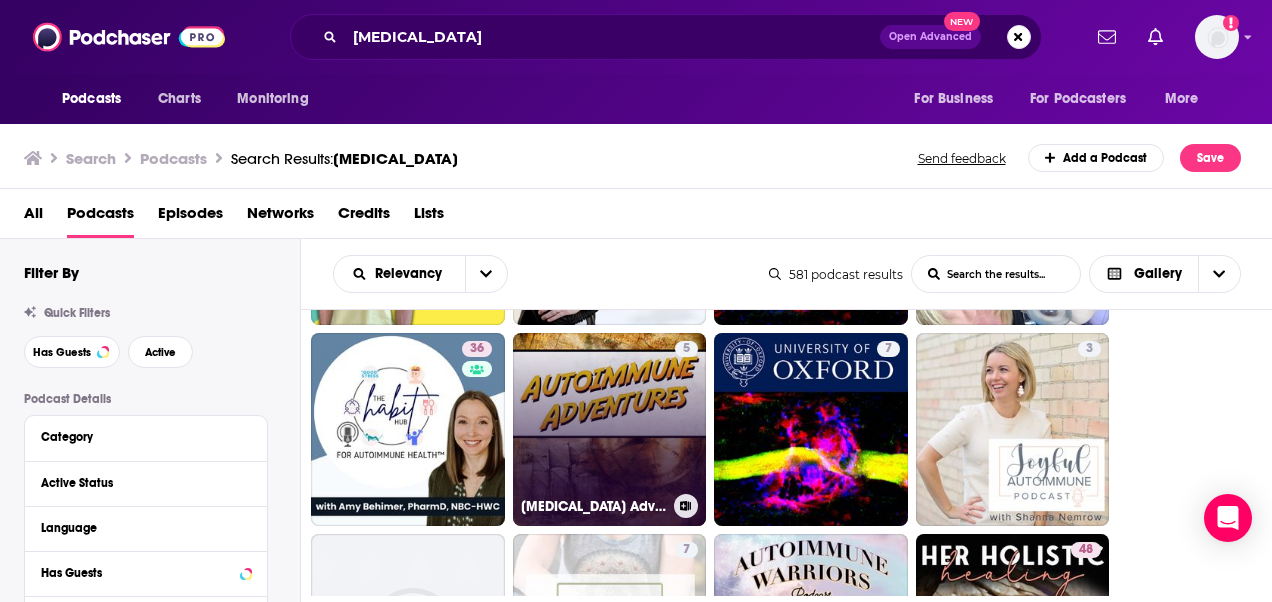 click on "5 [MEDICAL_DATA] Adventures" at bounding box center (610, 430) 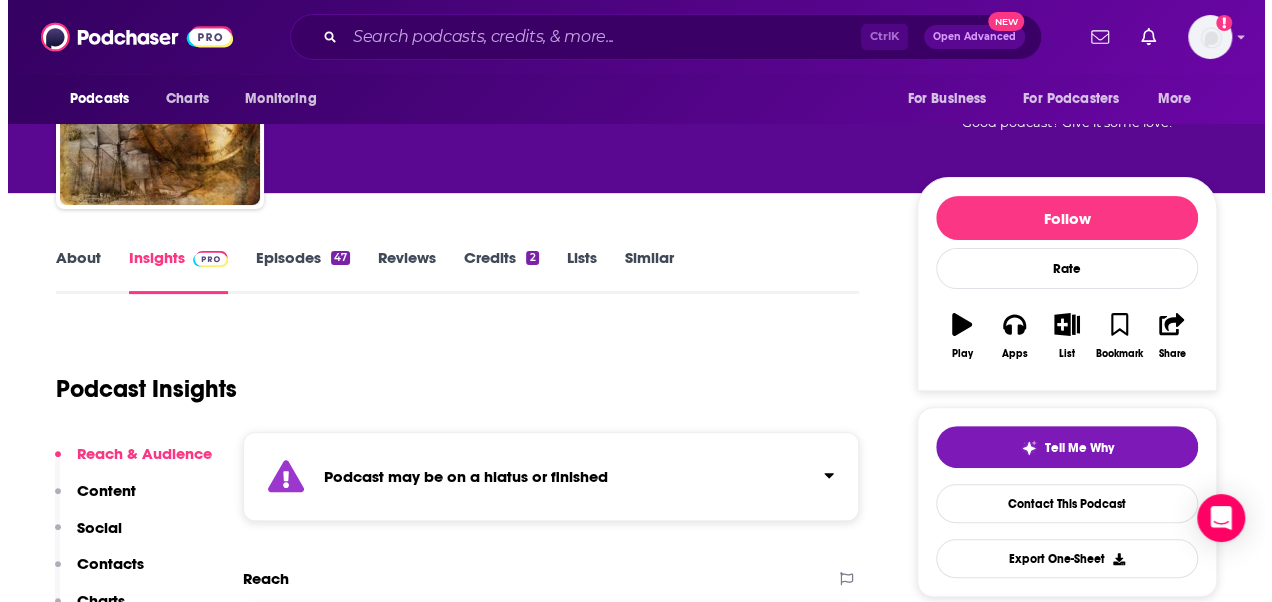 scroll, scrollTop: 0, scrollLeft: 0, axis: both 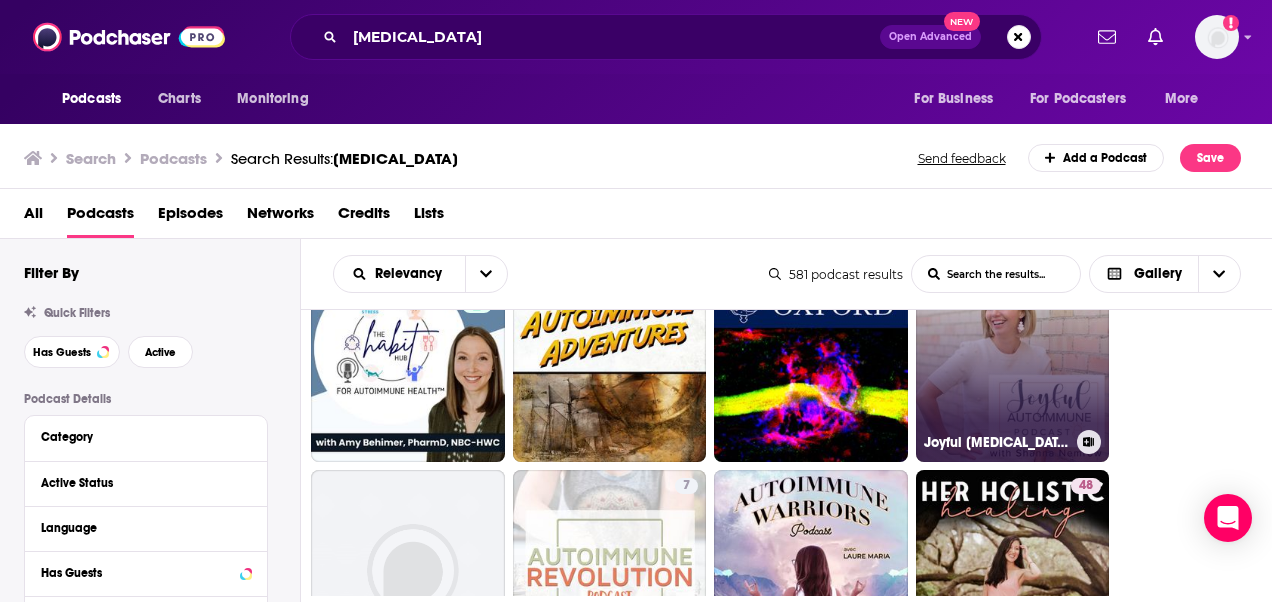 click on "3 Joyful [MEDICAL_DATA] Podcast" at bounding box center [1013, 366] 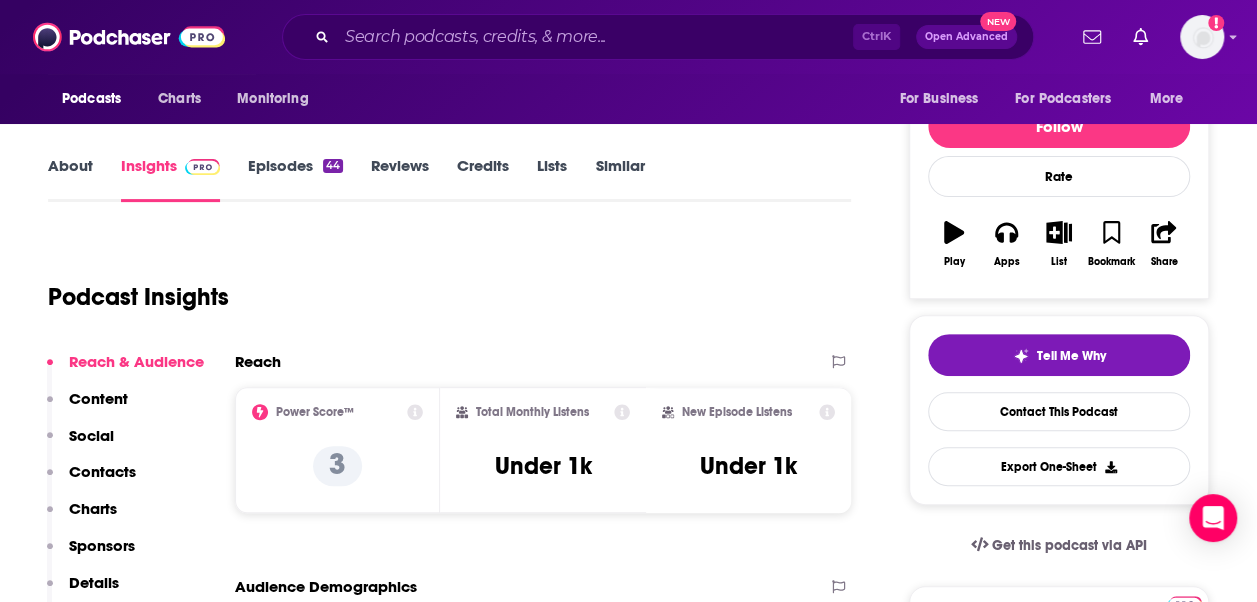 scroll, scrollTop: 0, scrollLeft: 0, axis: both 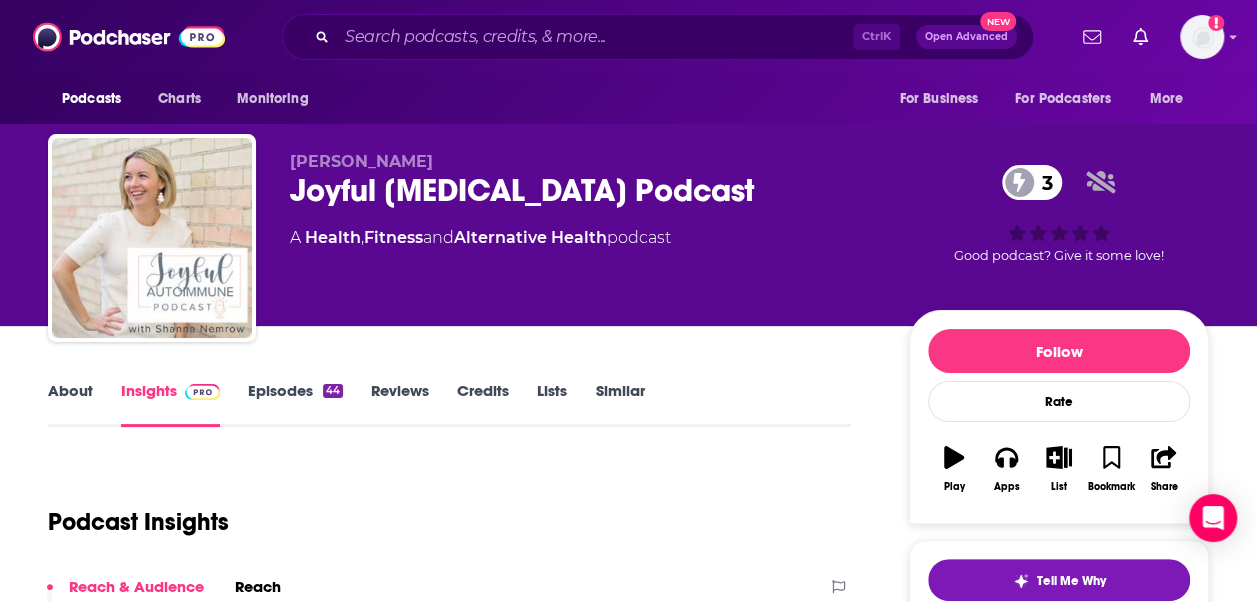 click on "Podcast Insights" at bounding box center (441, 510) 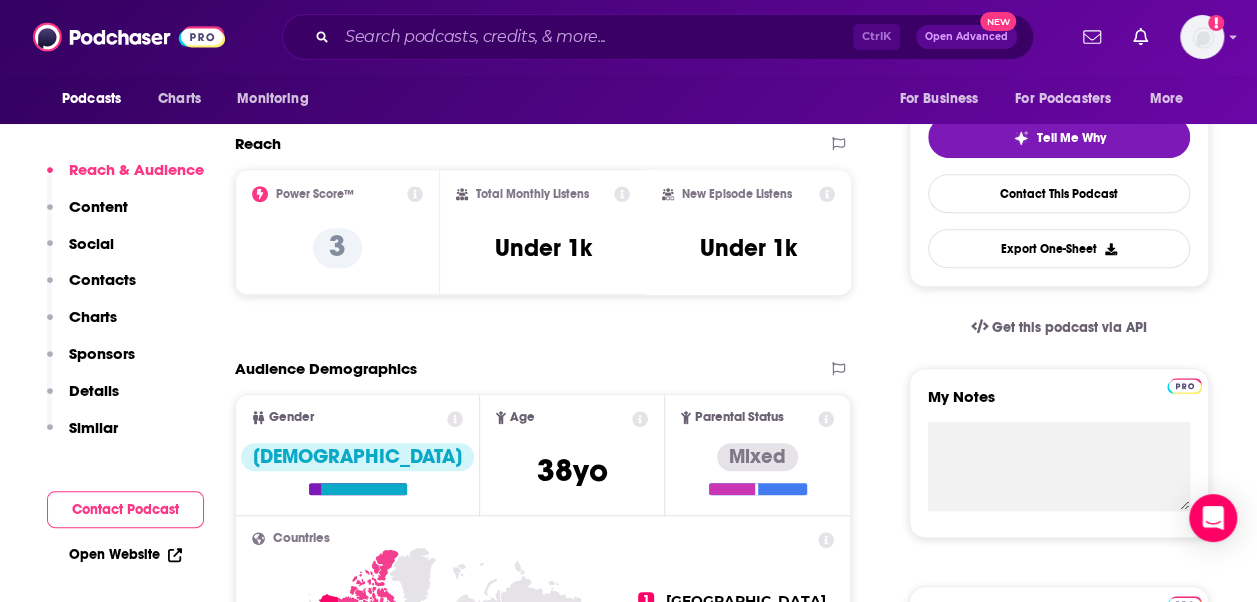 scroll, scrollTop: 444, scrollLeft: 0, axis: vertical 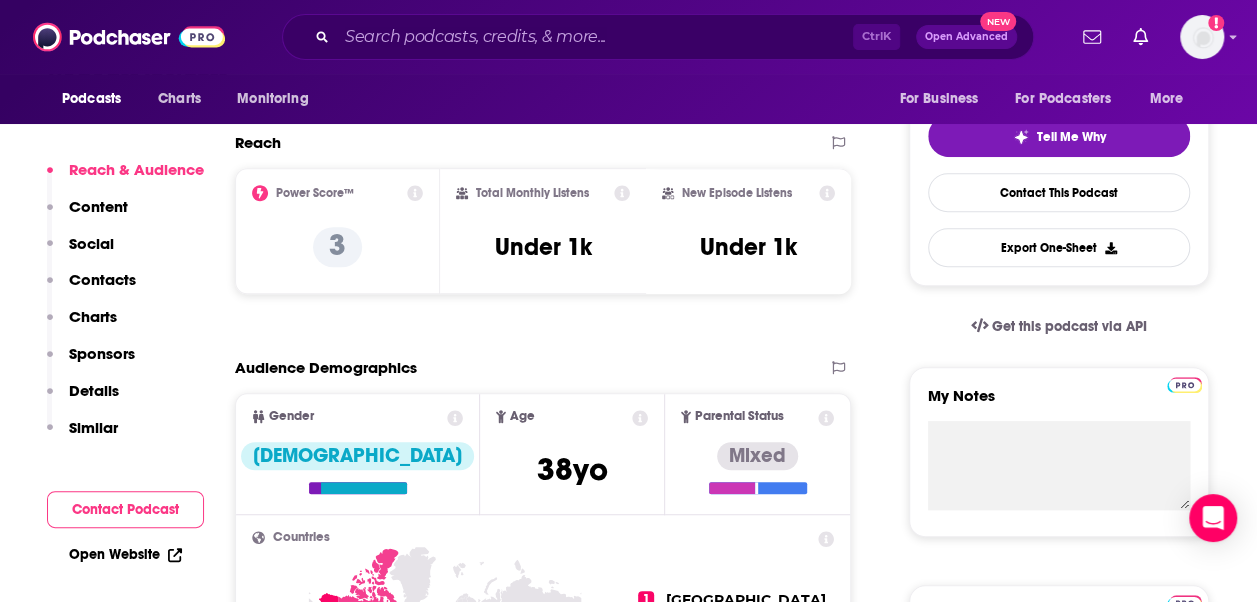 click on "Contact Podcast" at bounding box center (125, 509) 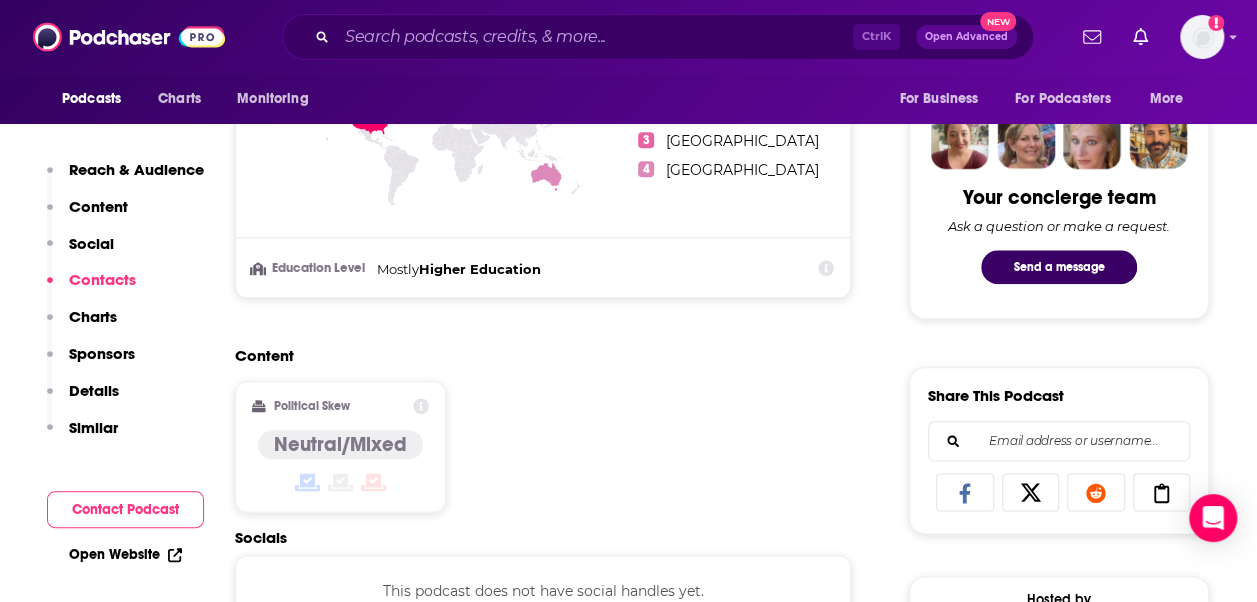 scroll, scrollTop: 1342, scrollLeft: 0, axis: vertical 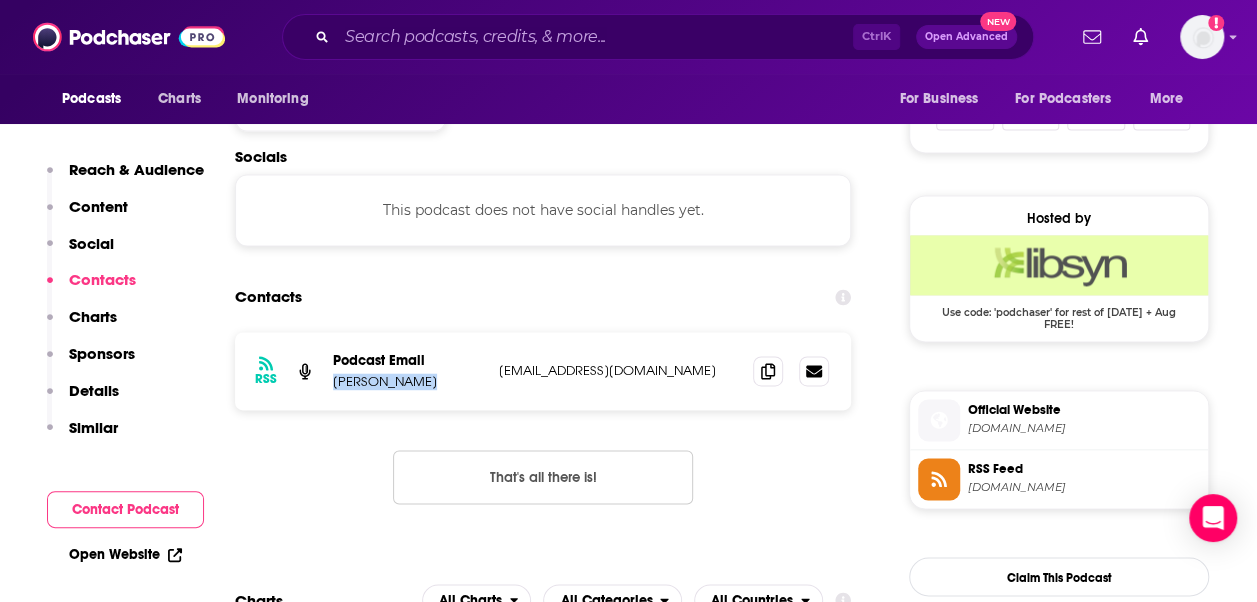 drag, startPoint x: 333, startPoint y: 385, endPoint x: 449, endPoint y: 383, distance: 116.01724 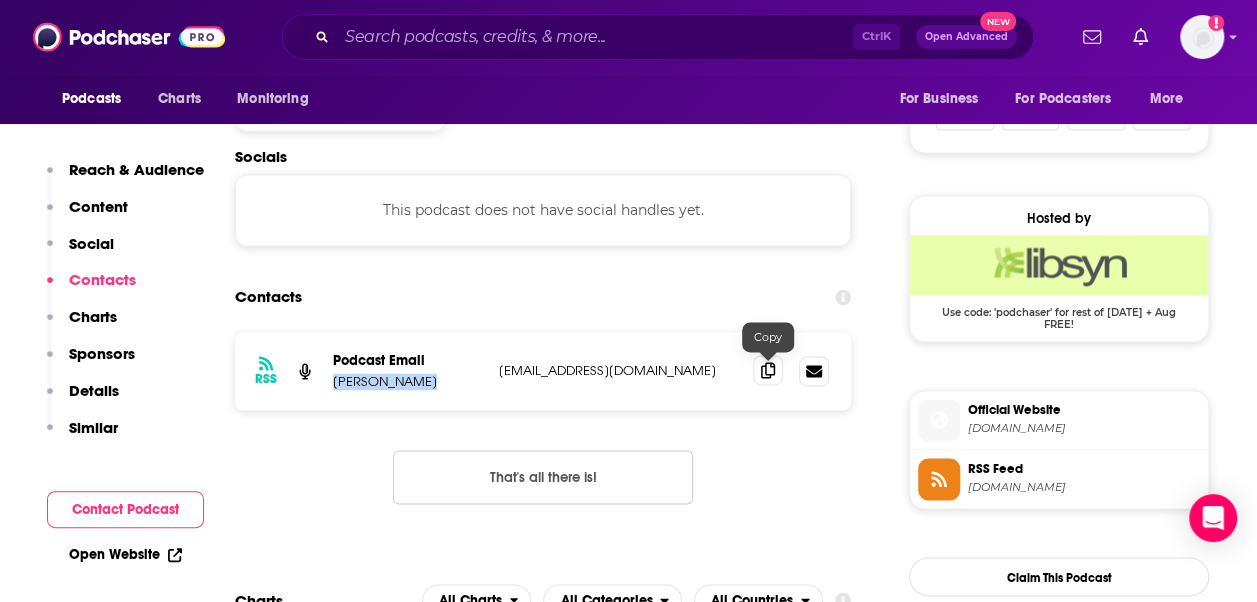 click 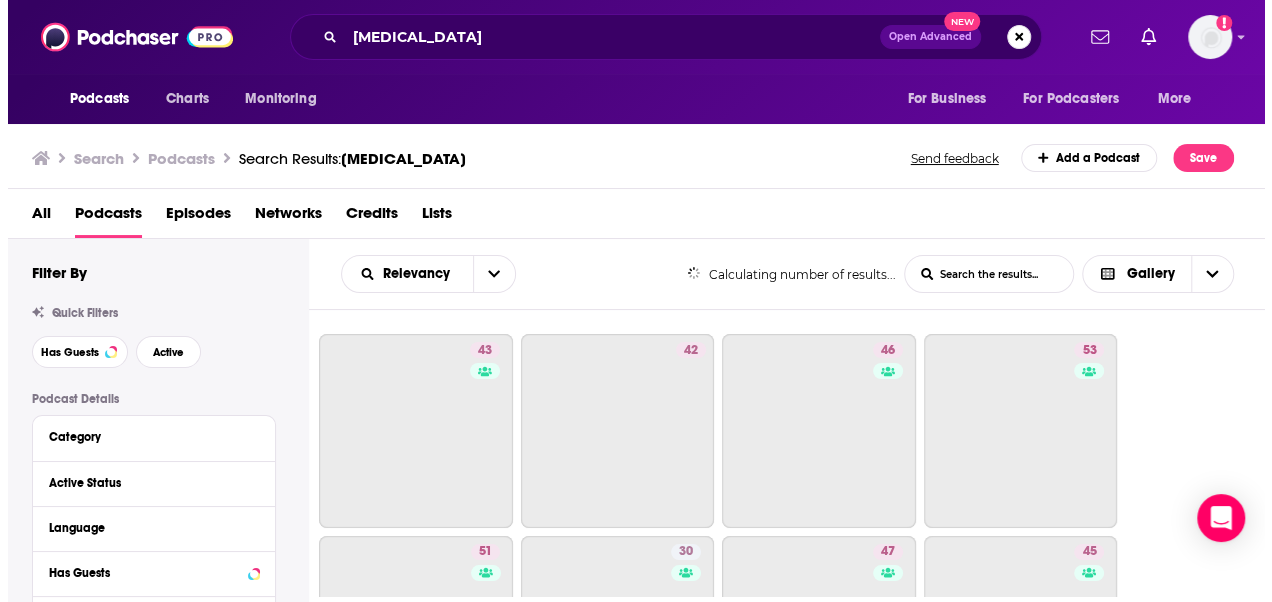scroll, scrollTop: 0, scrollLeft: 0, axis: both 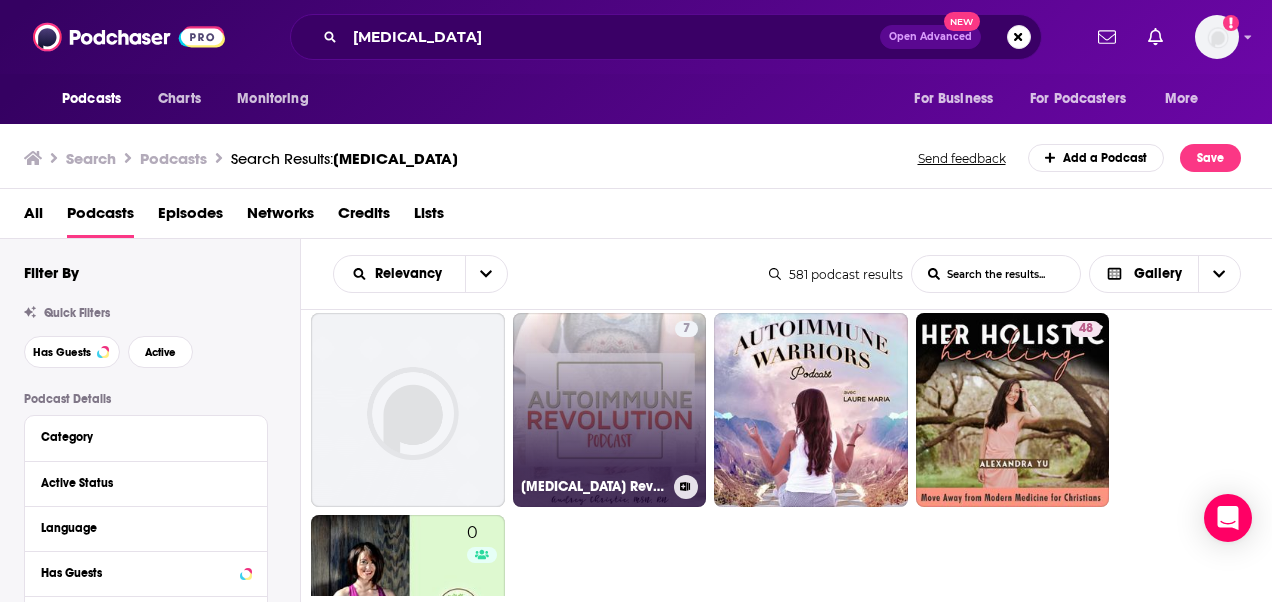 click on "7 [MEDICAL_DATA] Revolution Podcast" at bounding box center [610, 410] 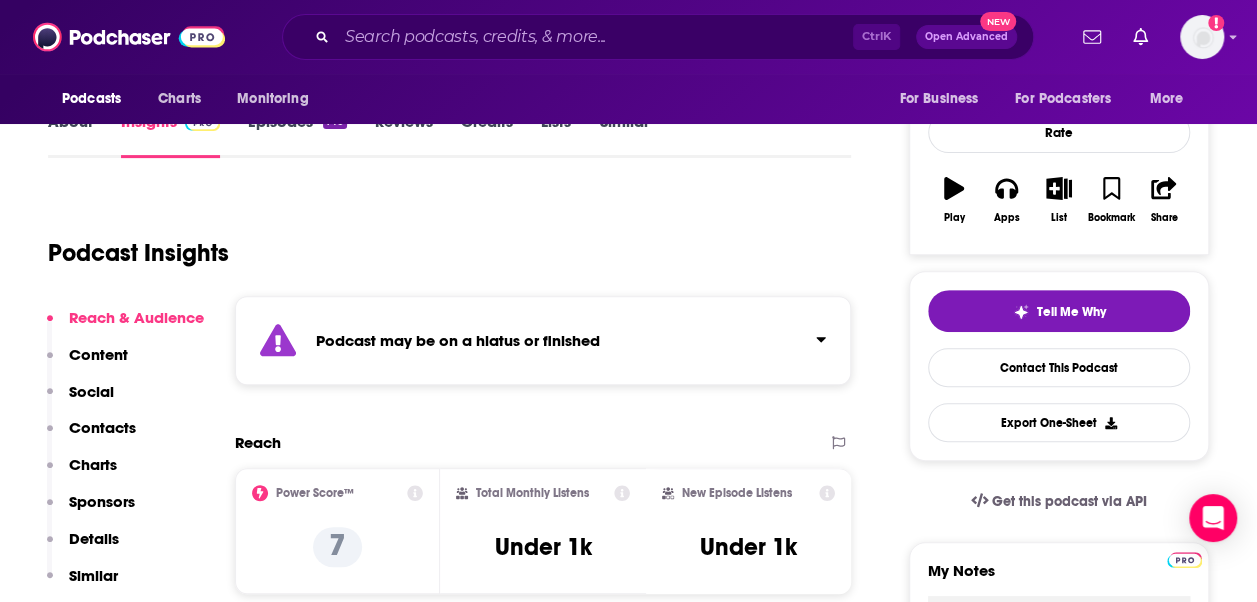 scroll, scrollTop: 148, scrollLeft: 0, axis: vertical 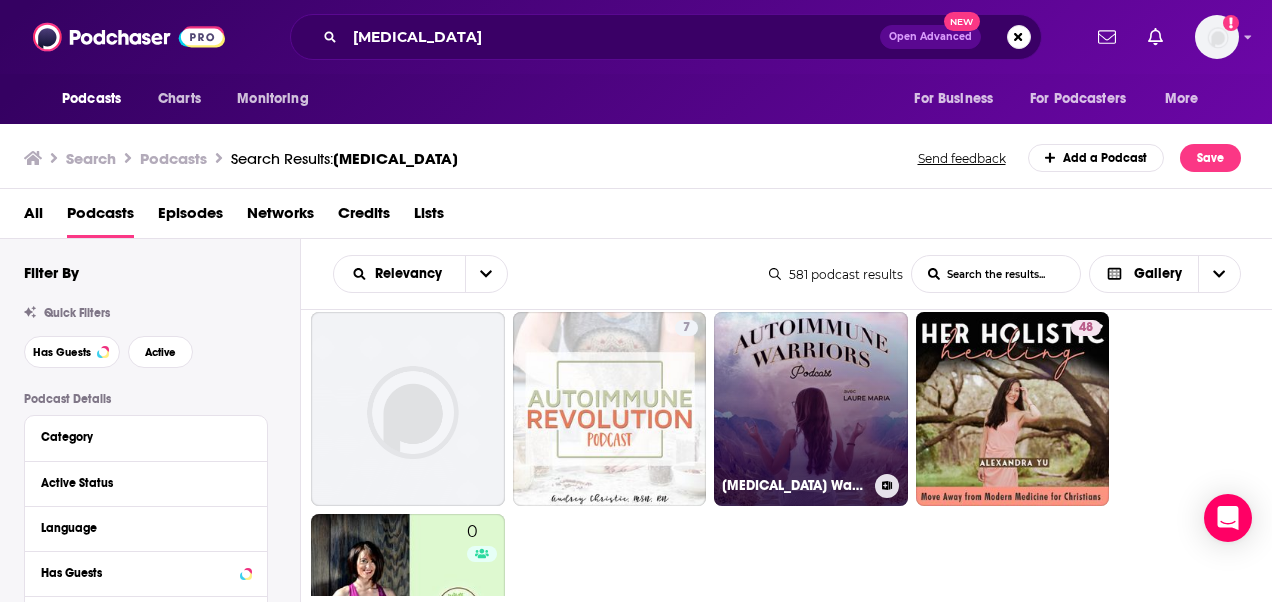 click on "[MEDICAL_DATA] Warriors" at bounding box center (811, 409) 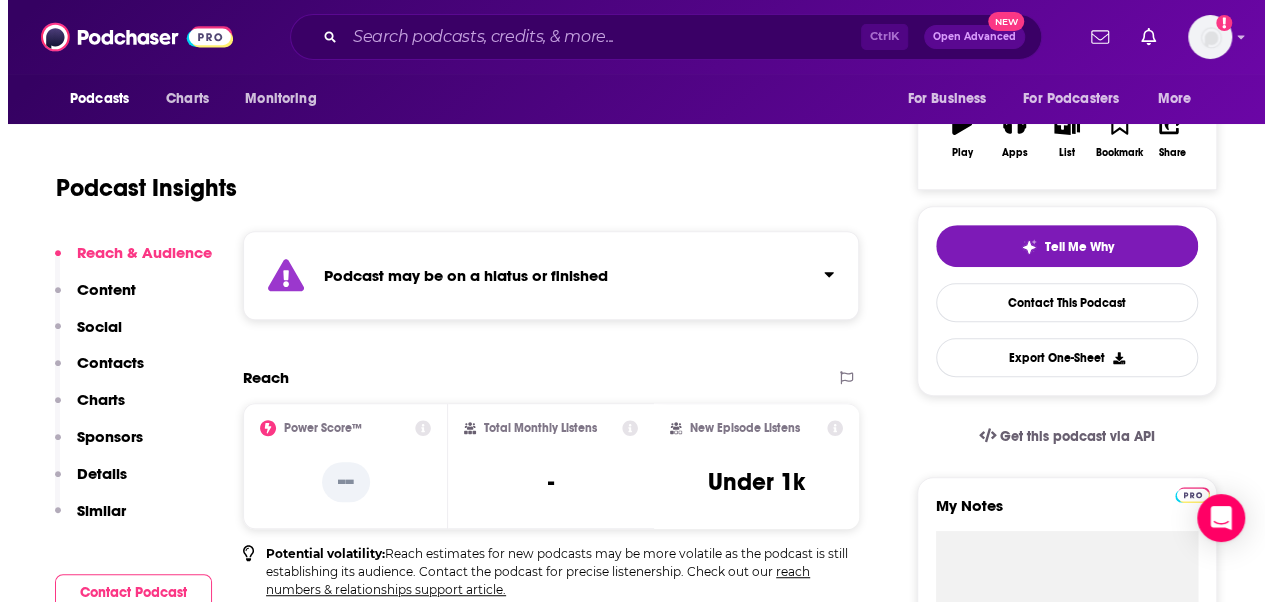 scroll, scrollTop: 0, scrollLeft: 0, axis: both 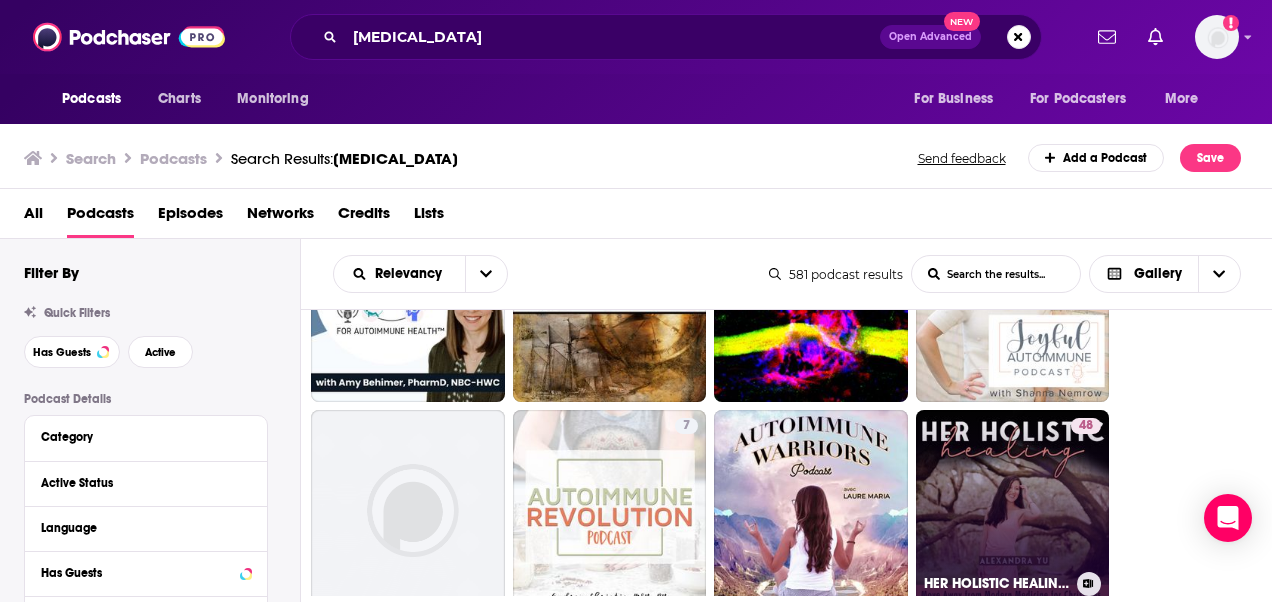 click on "48 HER HOLISTIC HEALING, [DEMOGRAPHIC_DATA] Wellness, Natural Remedies, Chronic Fatigue, [MEDICAL_DATA] Healing, Healthy Habits" at bounding box center (1013, 507) 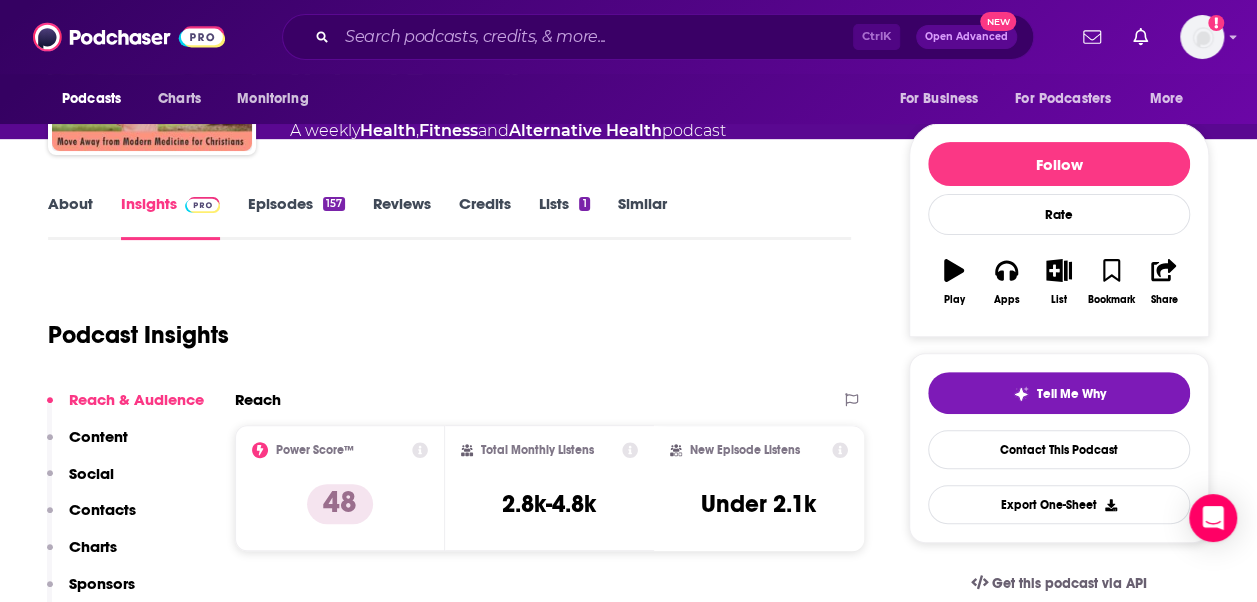 scroll, scrollTop: 188, scrollLeft: 0, axis: vertical 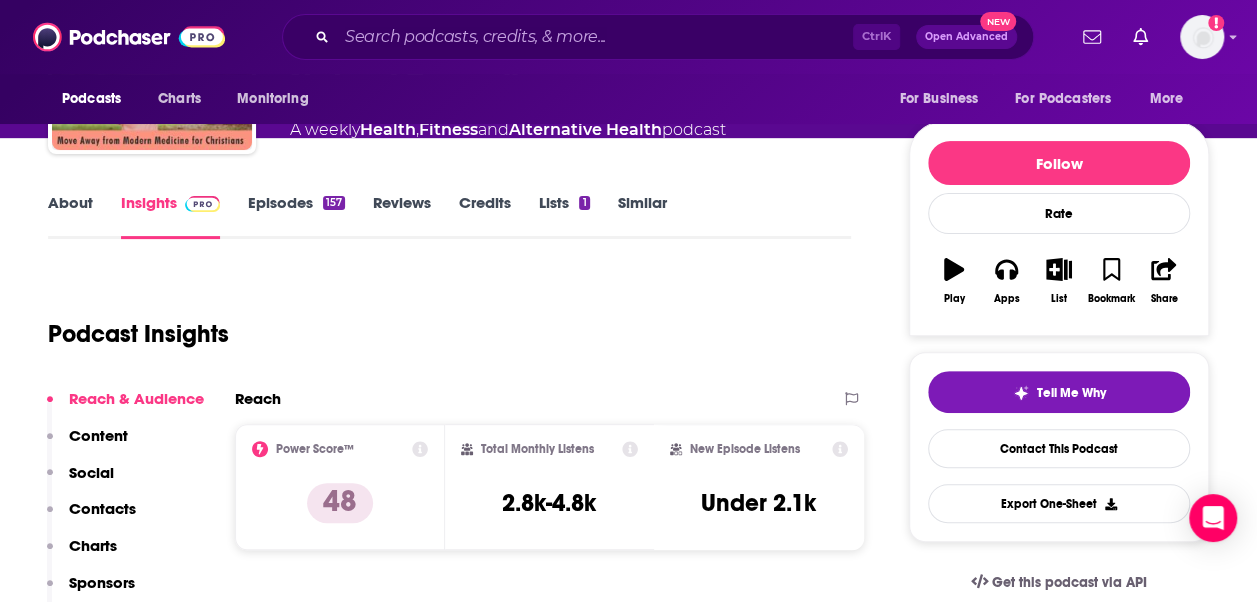 click on "Episodes 157" at bounding box center [296, 216] 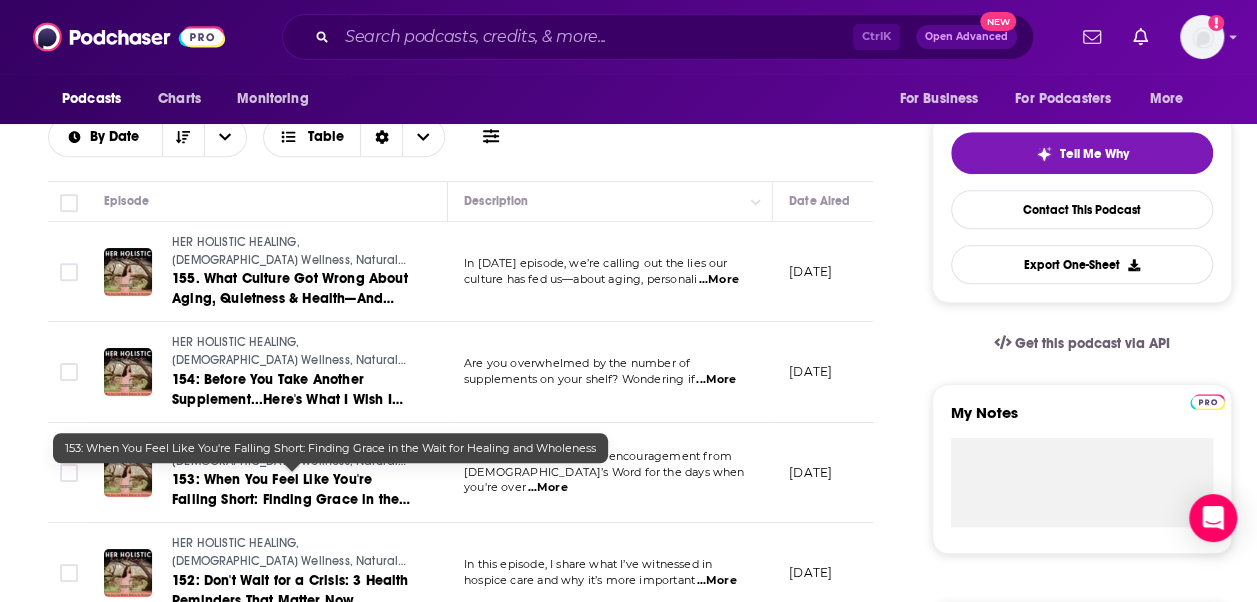 scroll, scrollTop: 466, scrollLeft: 0, axis: vertical 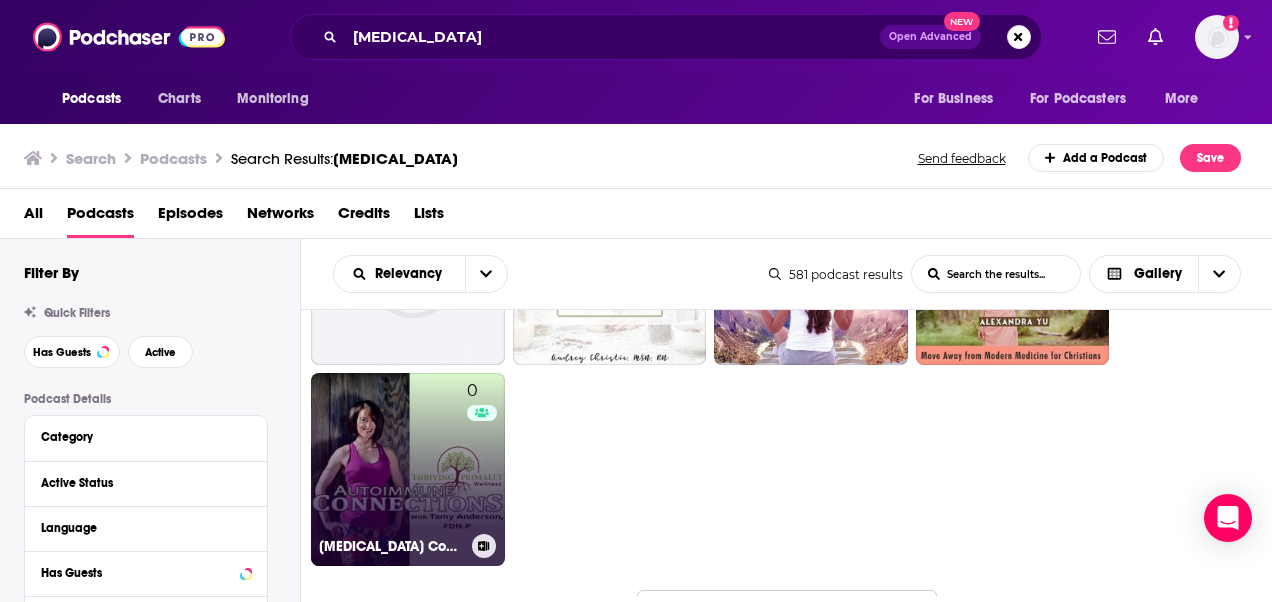 click on "0 [MEDICAL_DATA] Connections" at bounding box center [408, 470] 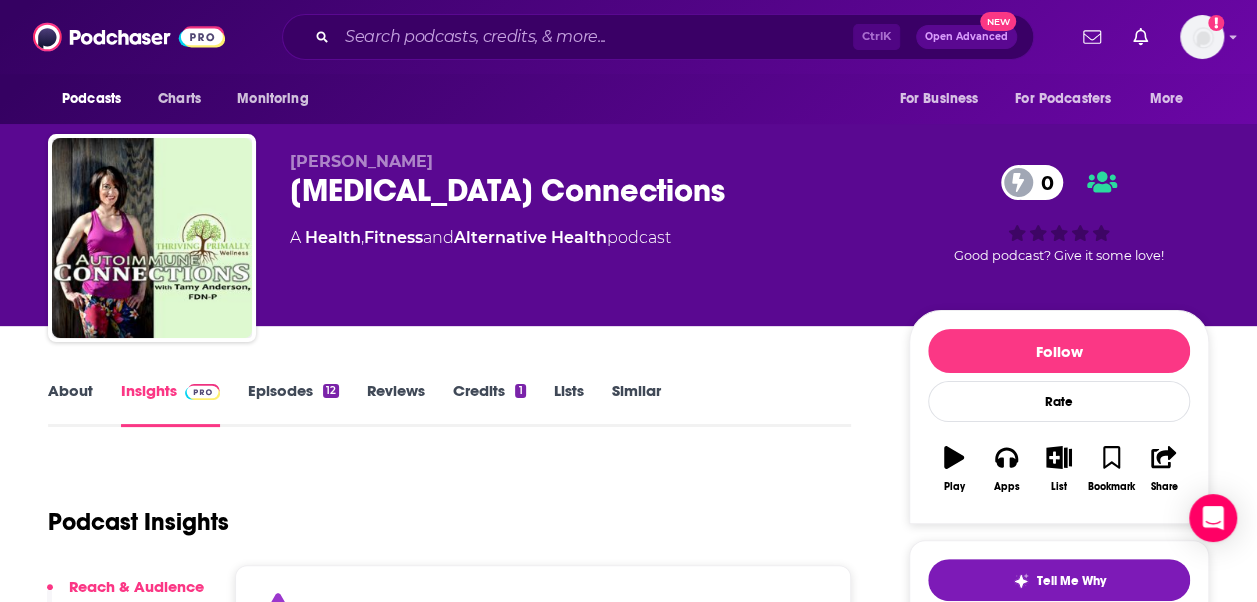 scroll, scrollTop: 258, scrollLeft: 0, axis: vertical 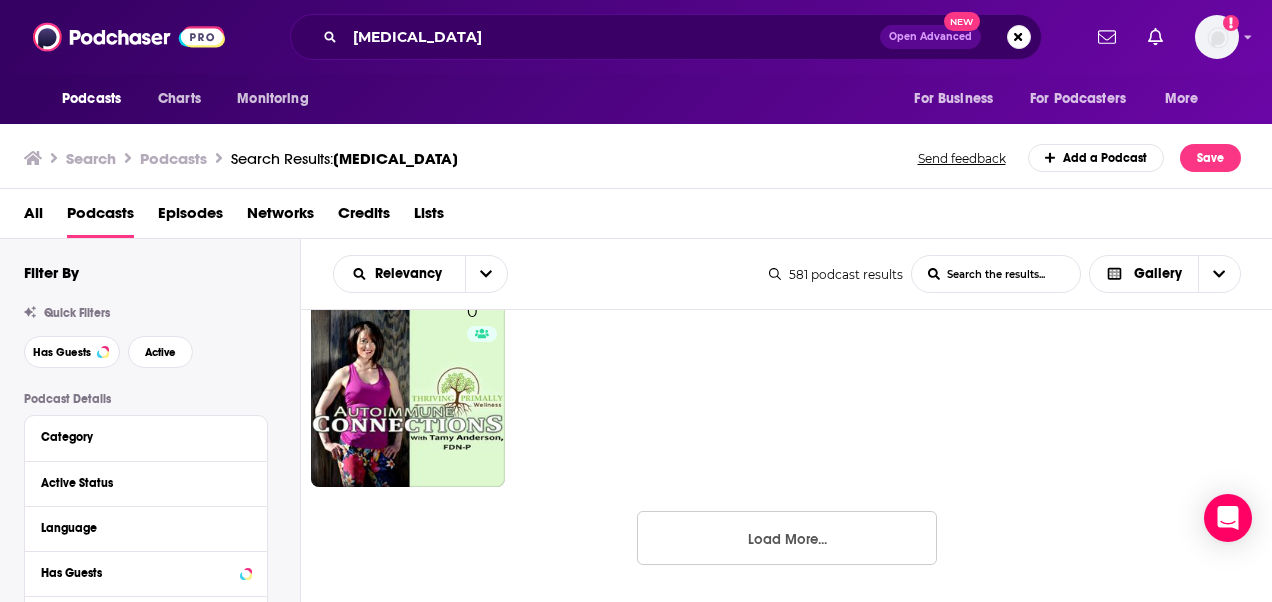 click on "Load More..." at bounding box center [787, 538] 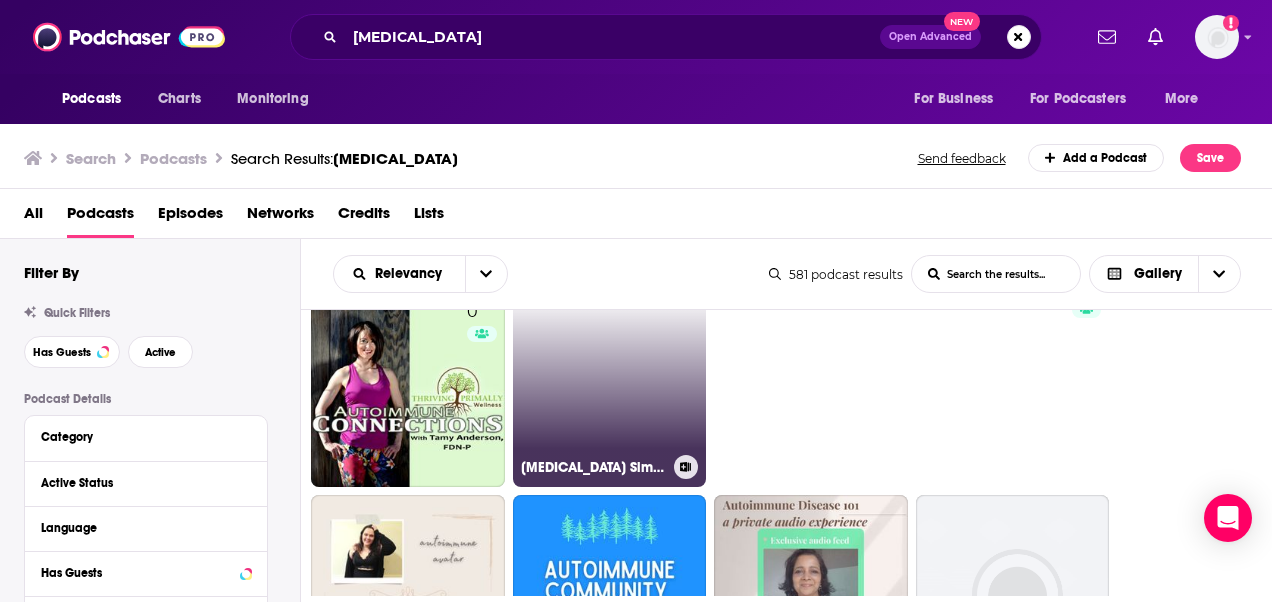 click on "[MEDICAL_DATA] Simplified" at bounding box center (610, 391) 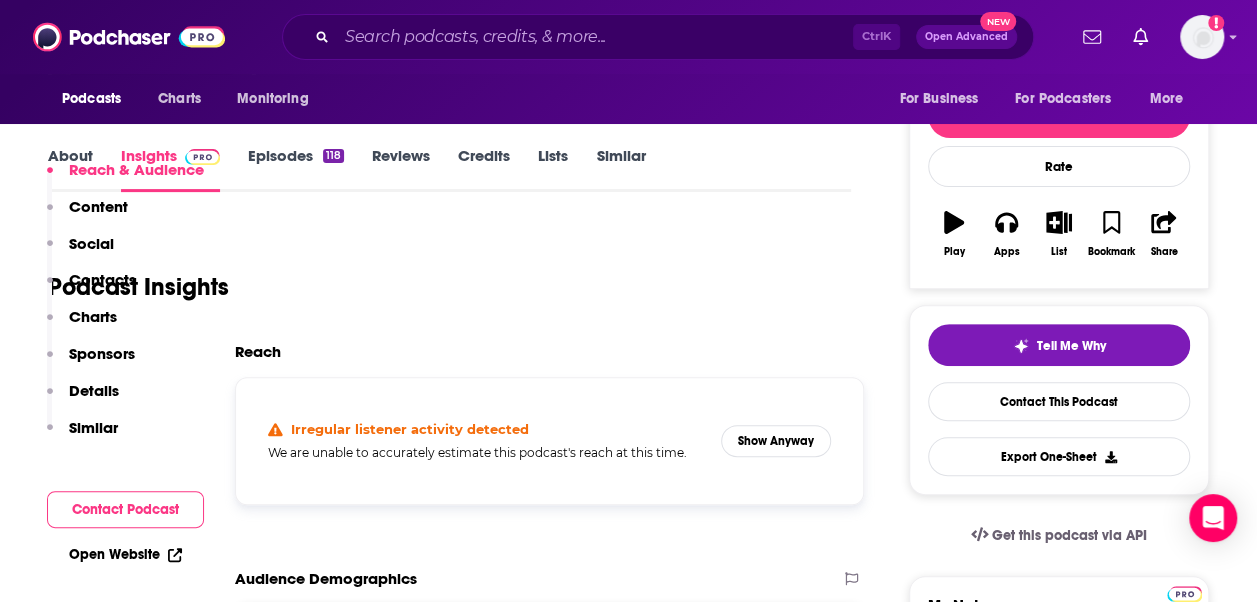 scroll, scrollTop: 465, scrollLeft: 0, axis: vertical 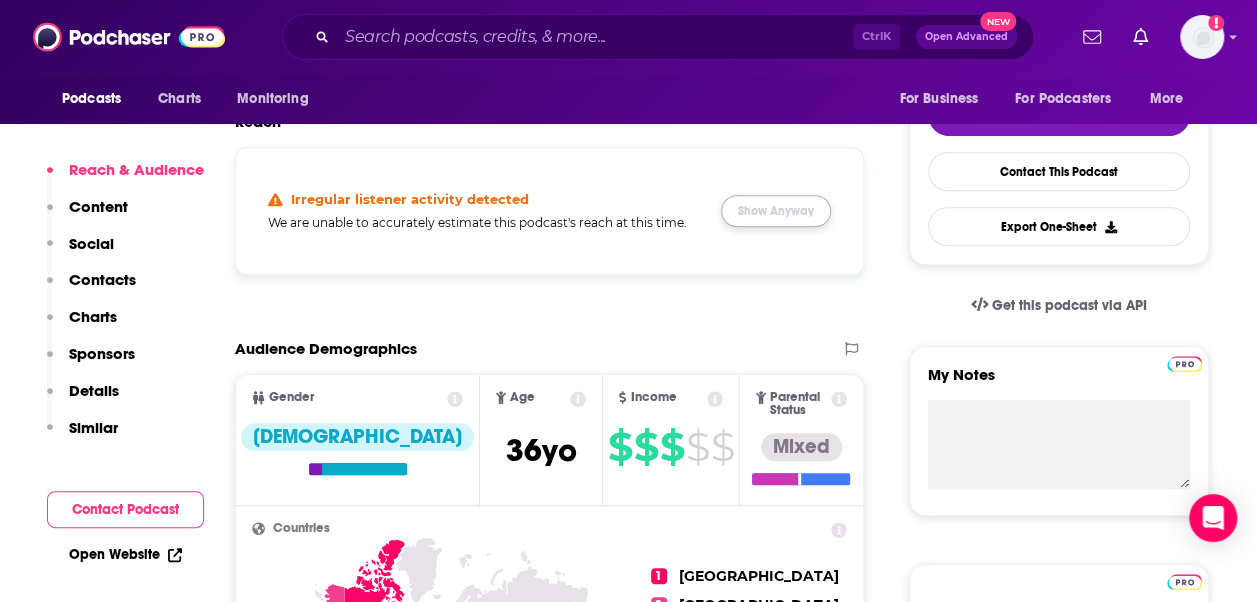 click on "Show Anyway" at bounding box center [776, 211] 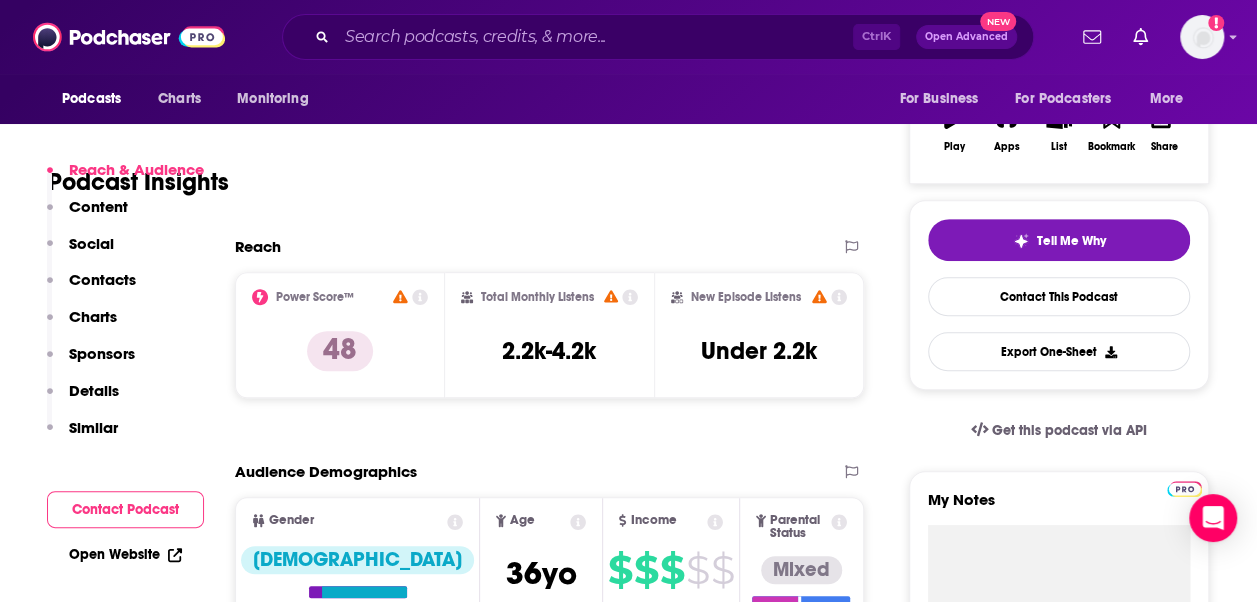 scroll, scrollTop: 337, scrollLeft: 0, axis: vertical 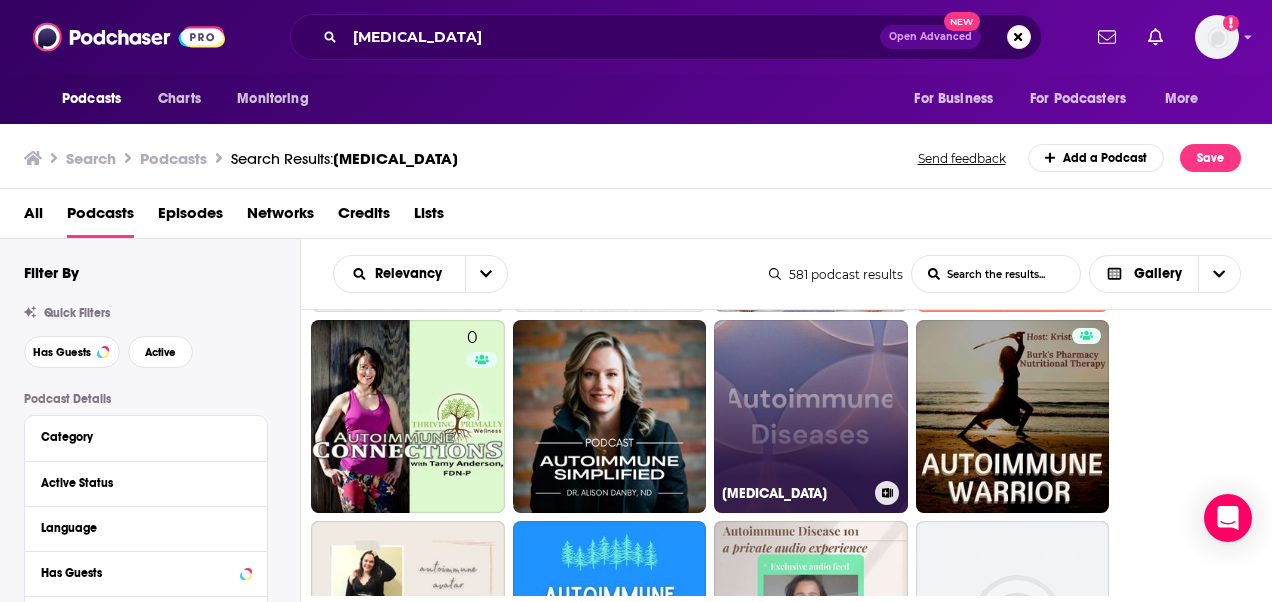 click on "[MEDICAL_DATA]" at bounding box center [811, 417] 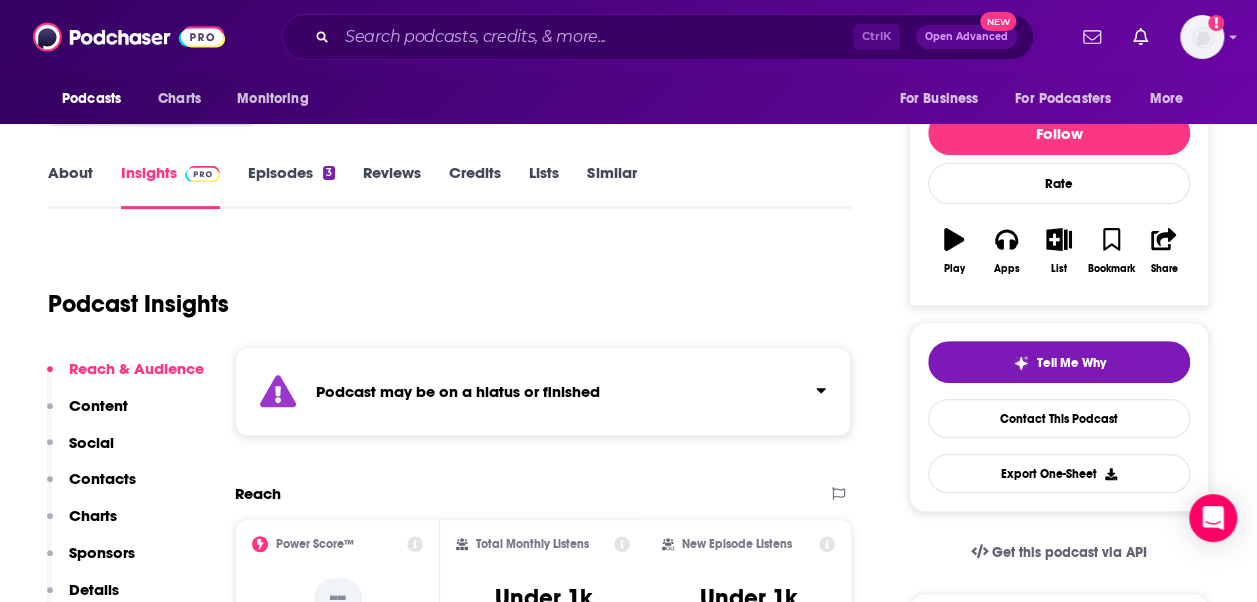 scroll, scrollTop: 219, scrollLeft: 0, axis: vertical 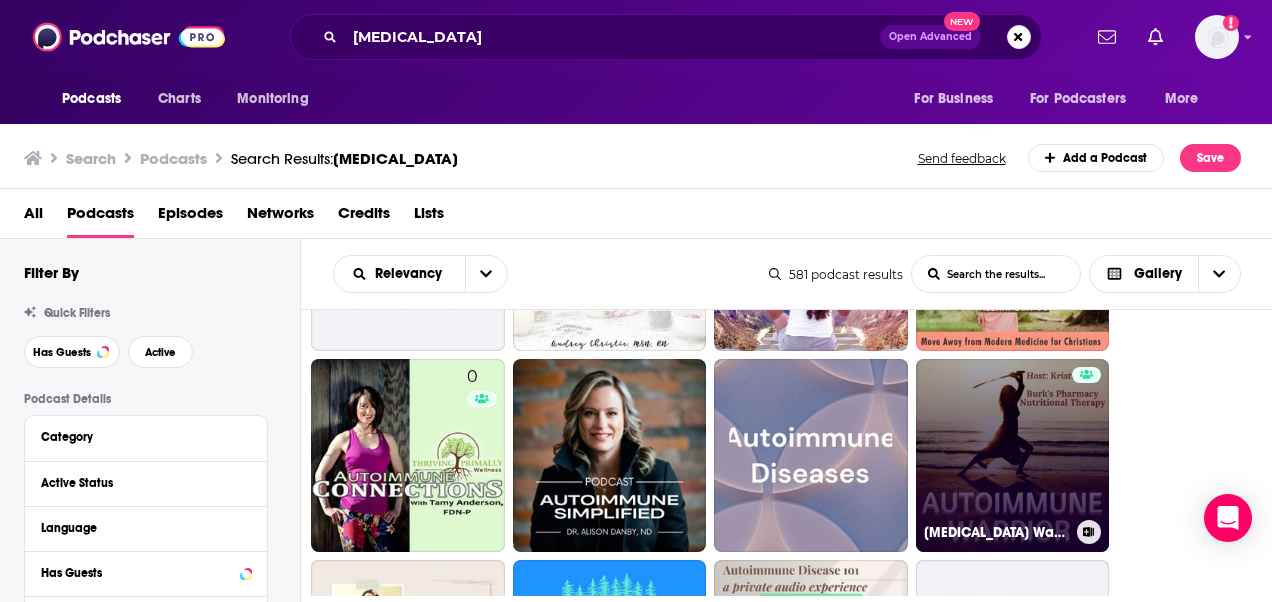 click on "[MEDICAL_DATA] Warrior" at bounding box center [1013, 456] 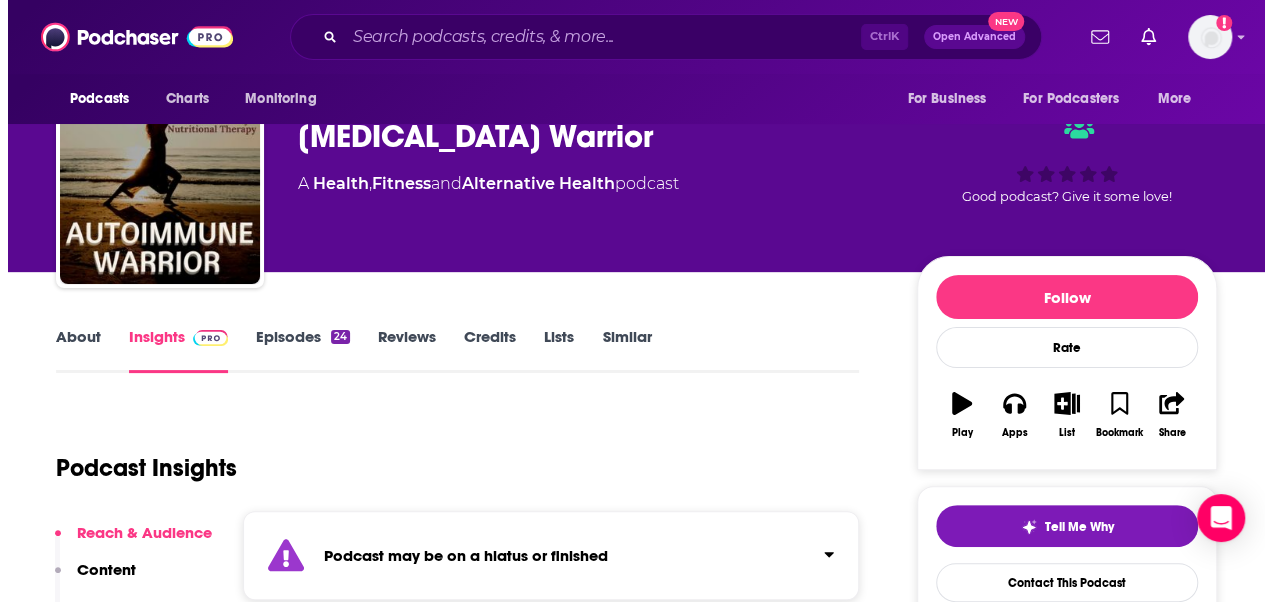 scroll, scrollTop: 0, scrollLeft: 0, axis: both 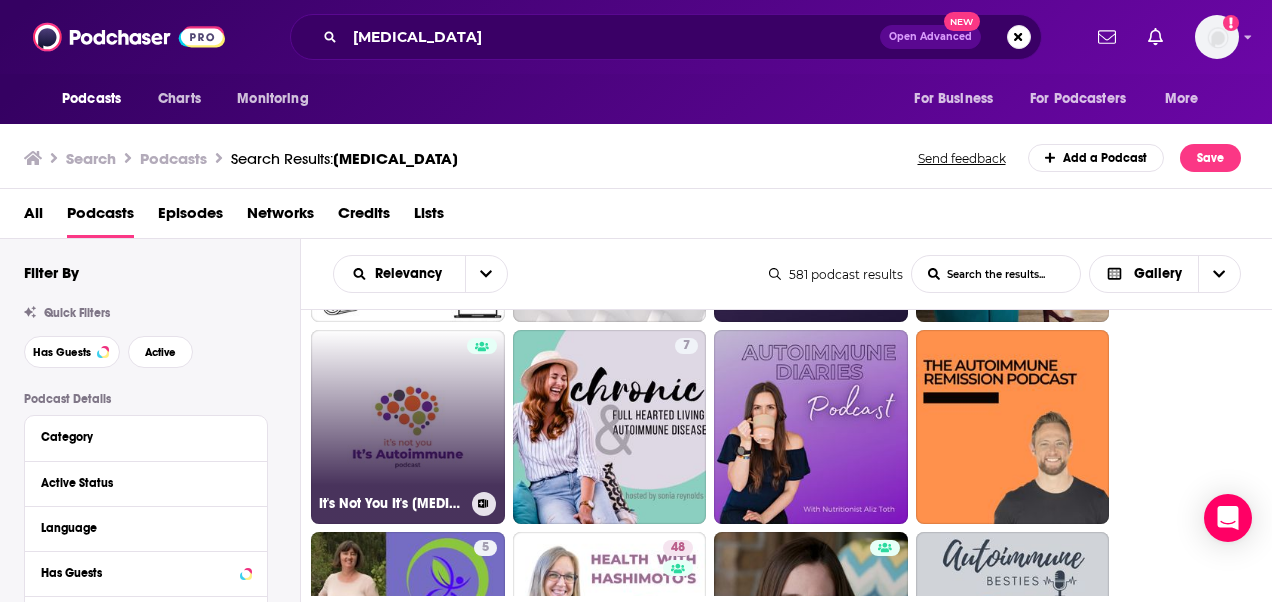 click on "It's Not You It's [MEDICAL_DATA]" at bounding box center (408, 427) 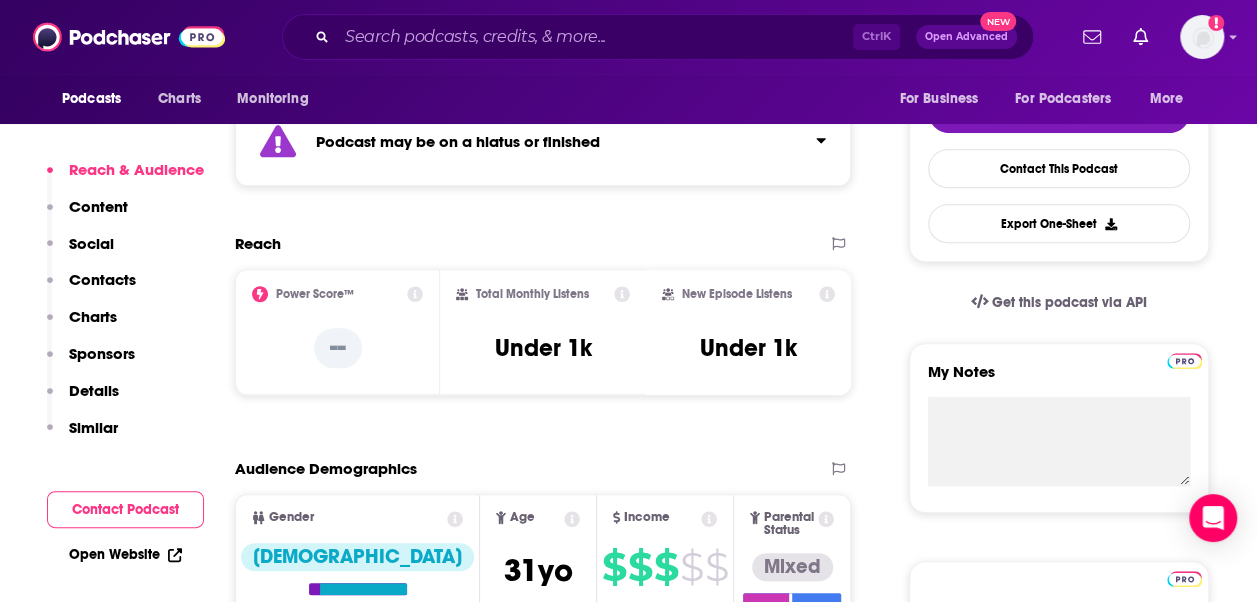 scroll, scrollTop: 362, scrollLeft: 0, axis: vertical 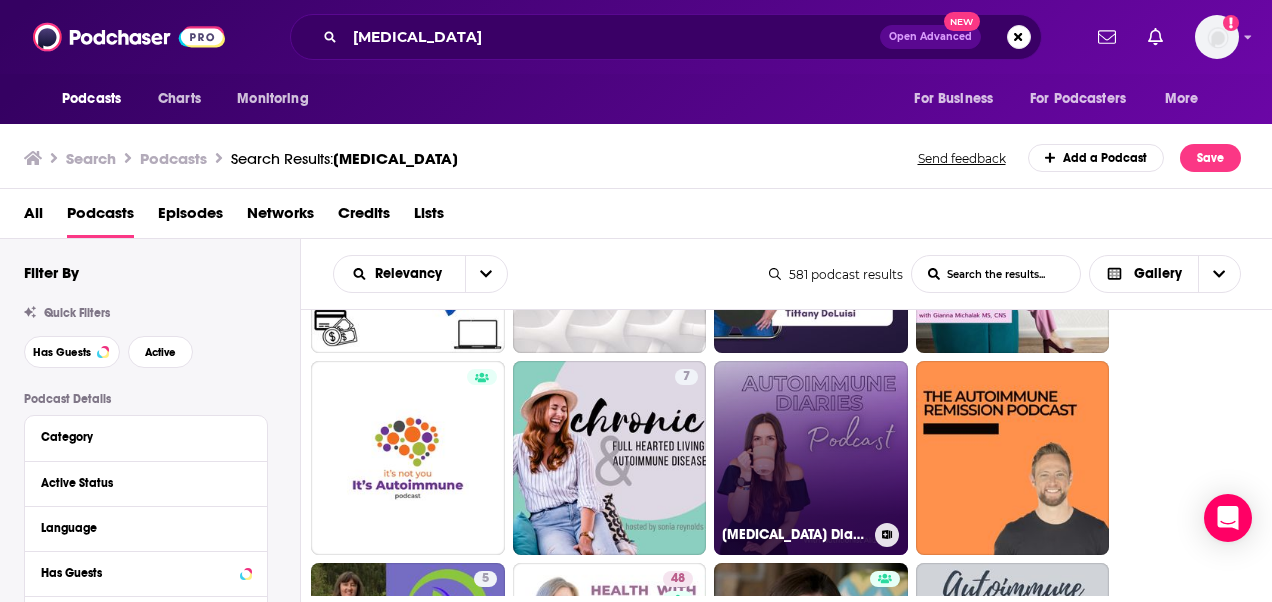 click on "[MEDICAL_DATA] Diaries Podcast" at bounding box center [811, 458] 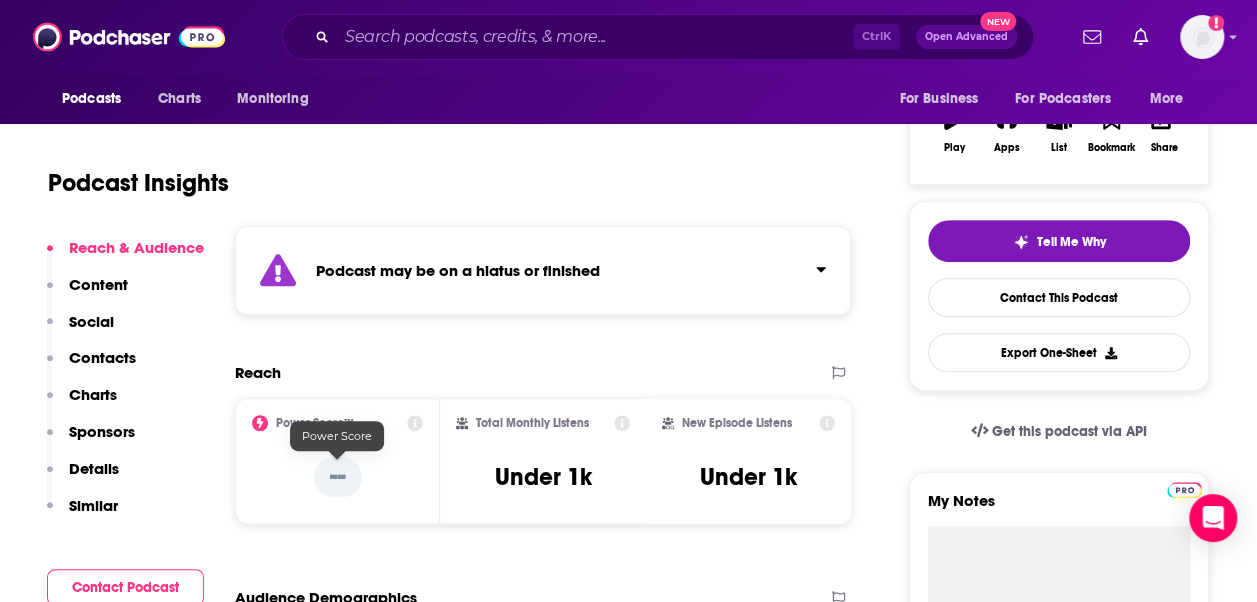 scroll, scrollTop: 335, scrollLeft: 0, axis: vertical 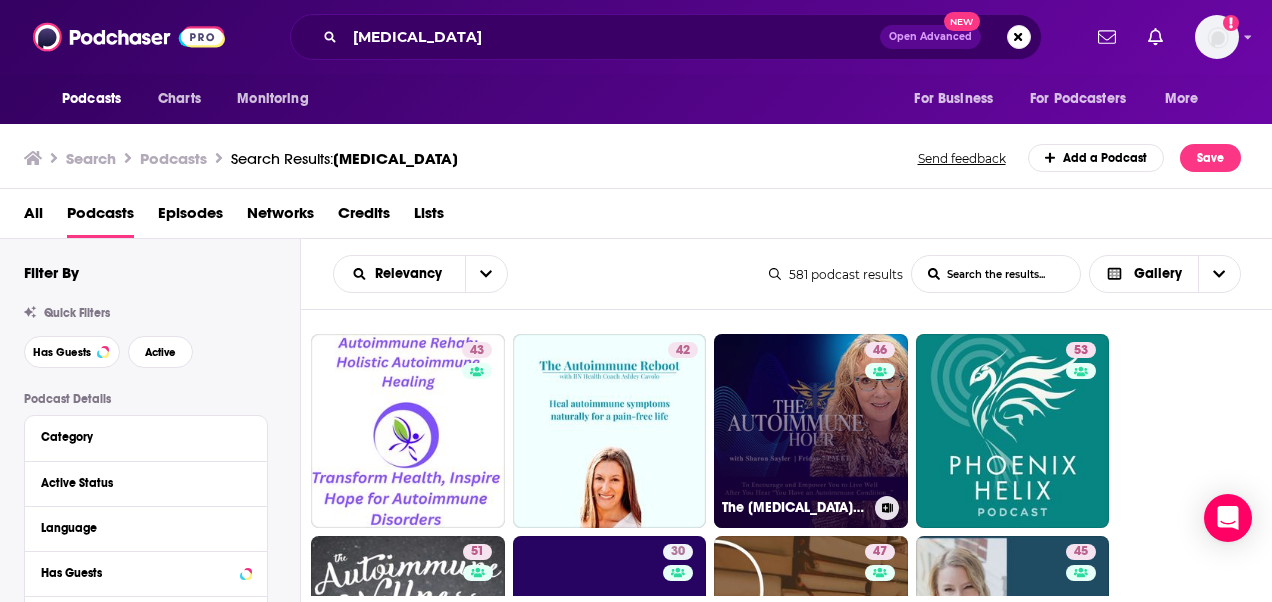click on "46 The [MEDICAL_DATA] Hour" at bounding box center (811, 431) 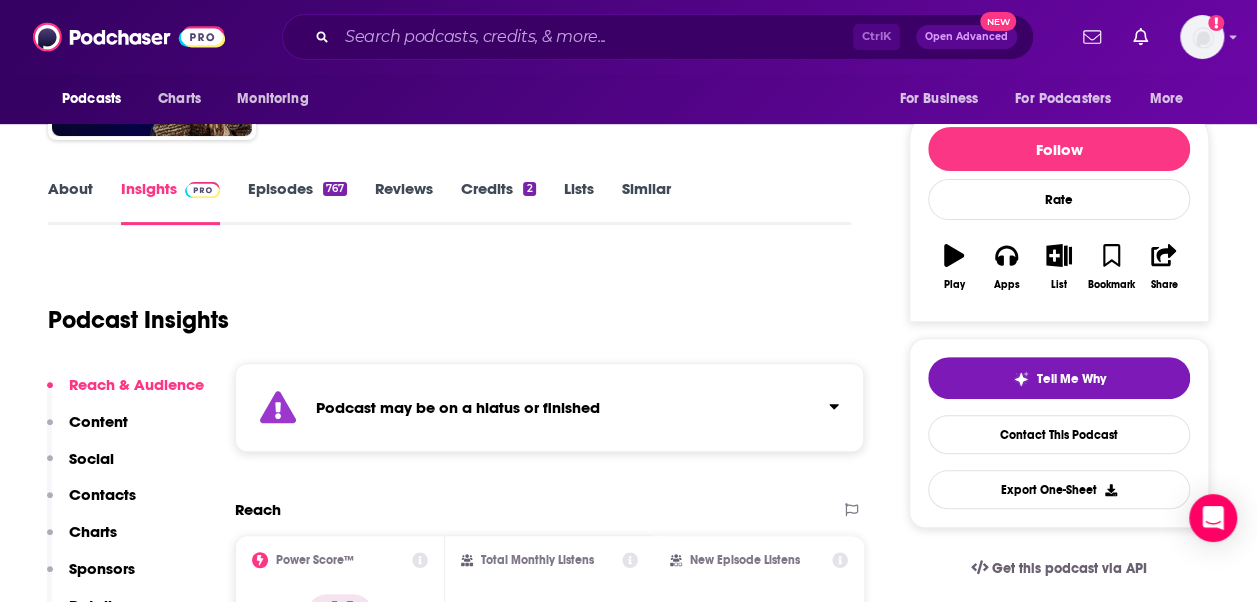scroll, scrollTop: 203, scrollLeft: 0, axis: vertical 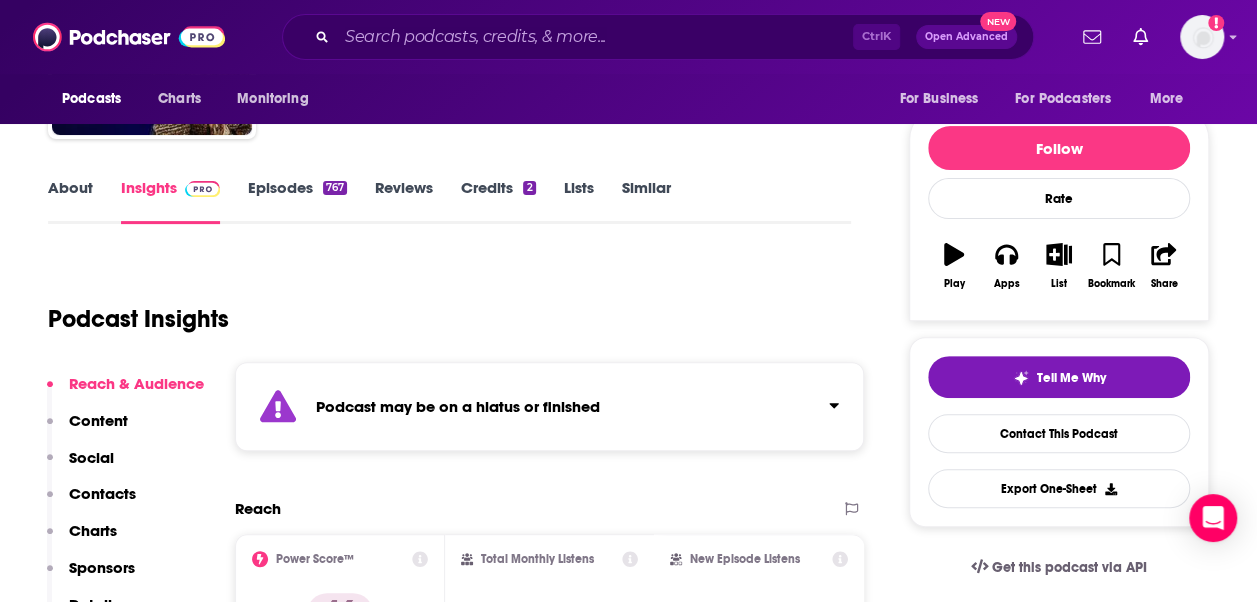 click on "Episodes 767" at bounding box center [297, 201] 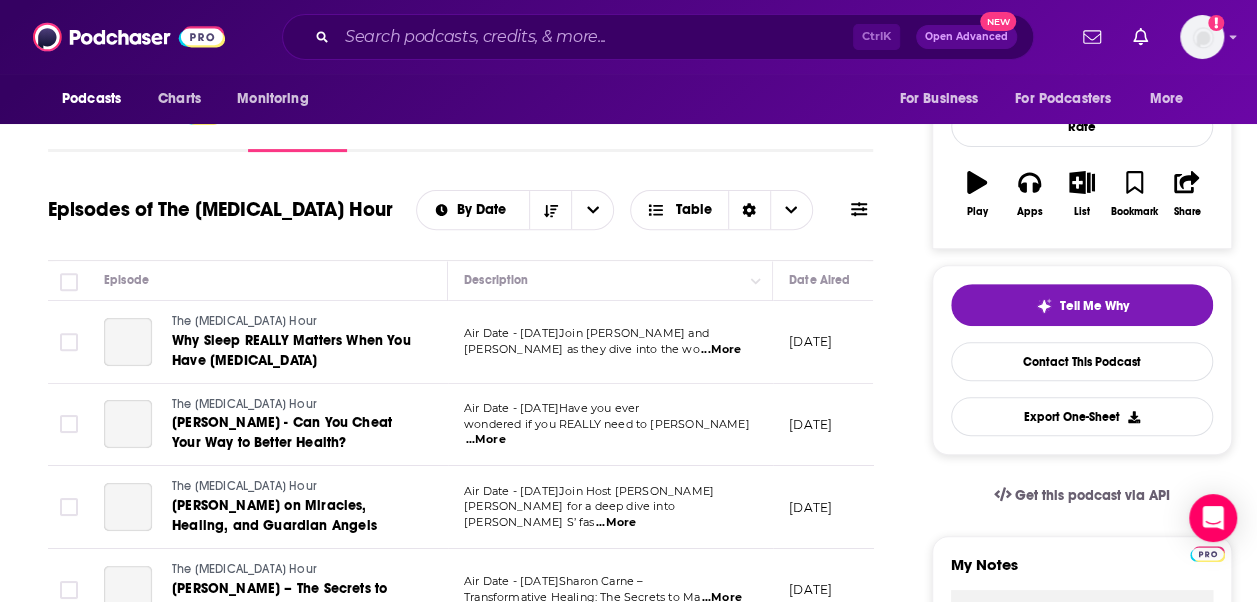 scroll, scrollTop: 276, scrollLeft: 0, axis: vertical 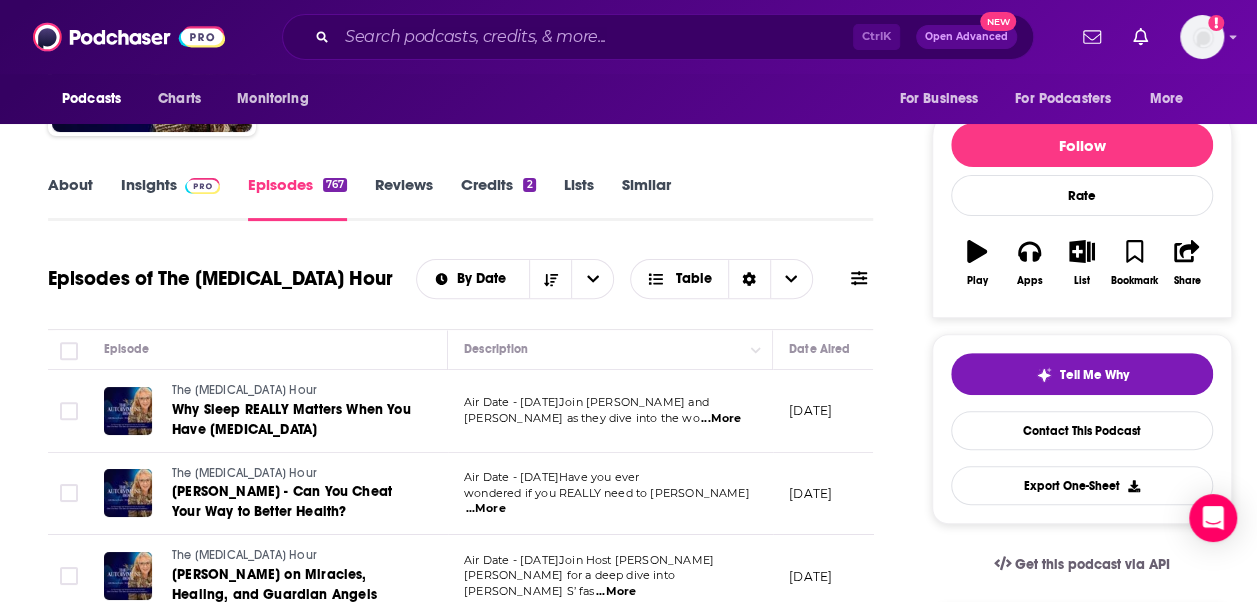 click on "Insights" at bounding box center (170, 198) 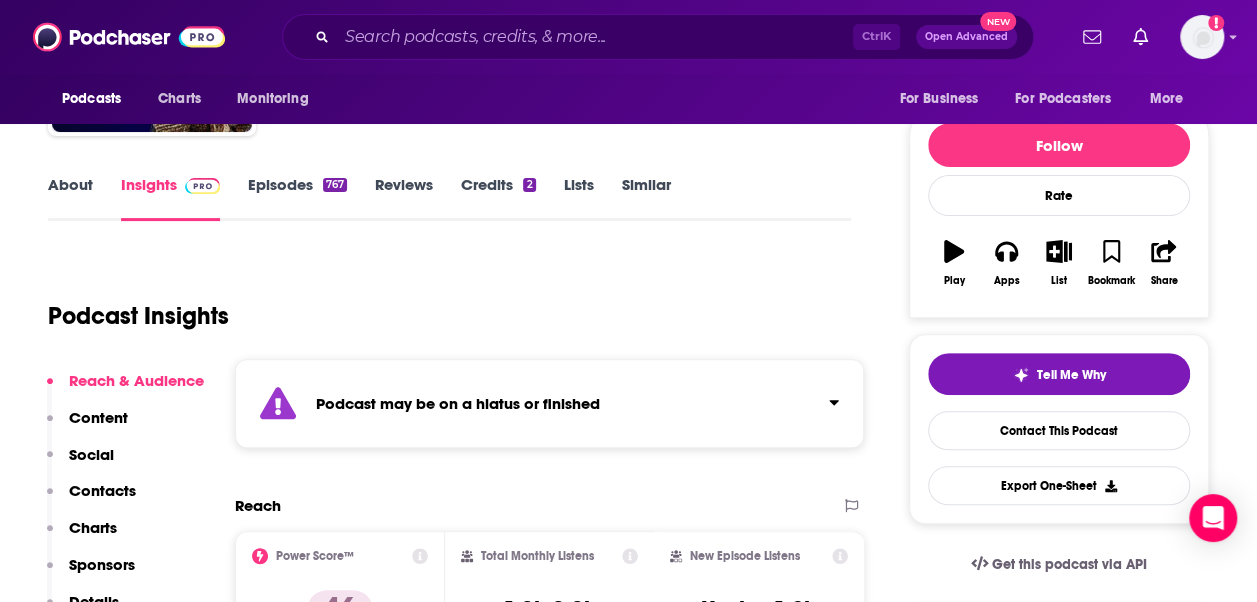 scroll, scrollTop: 0, scrollLeft: 0, axis: both 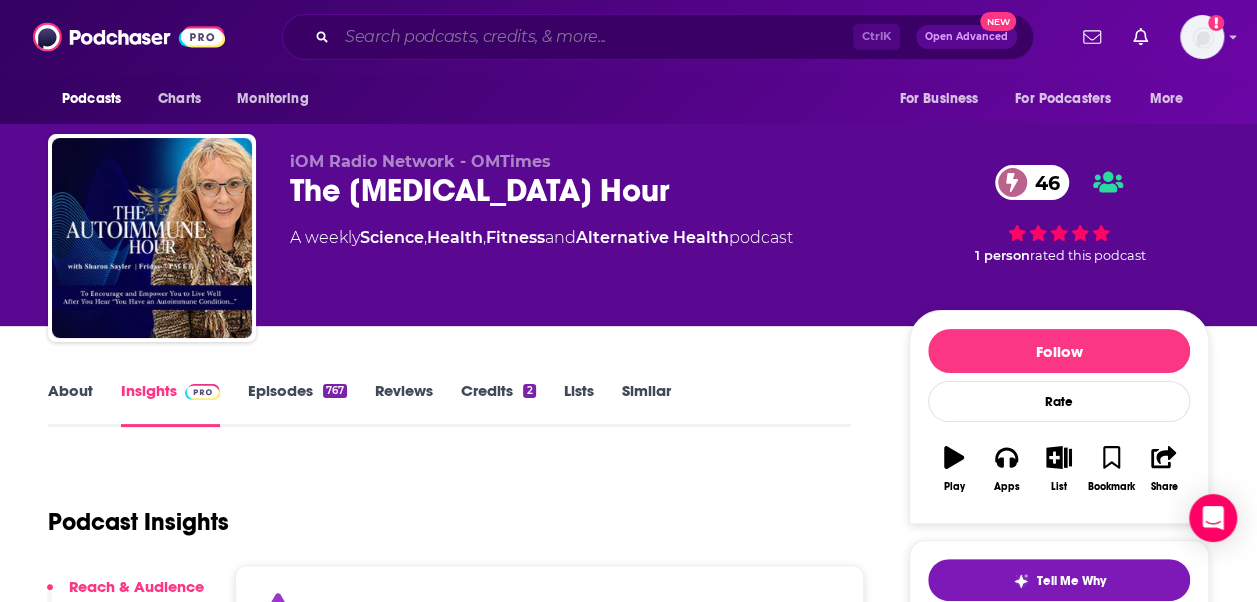 click at bounding box center (595, 37) 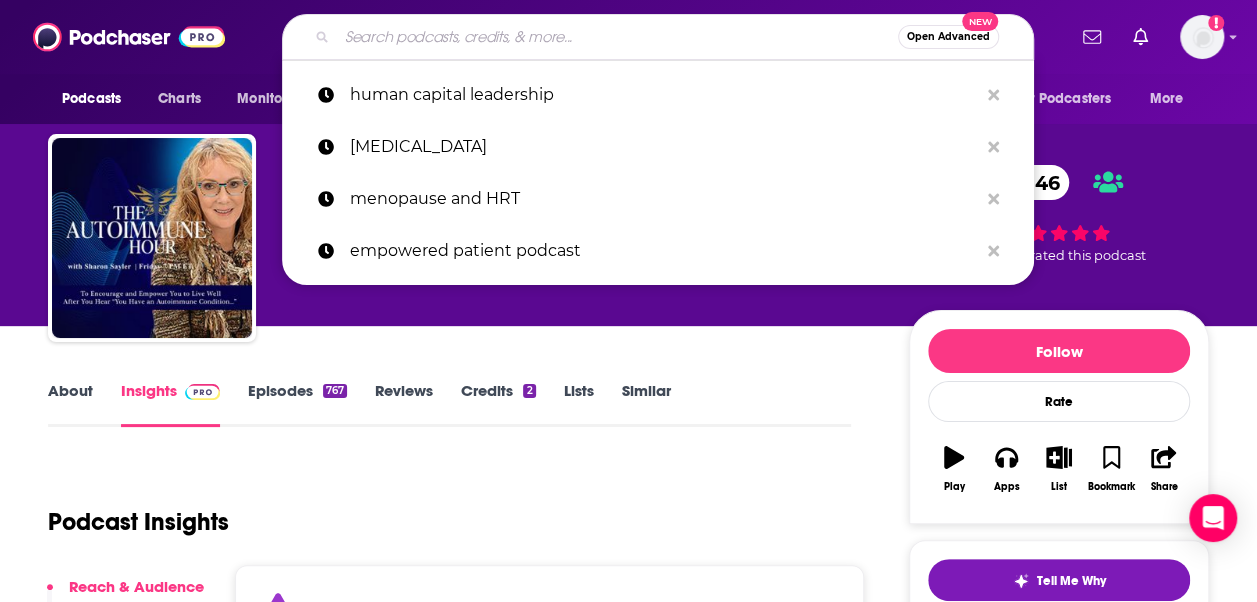 paste on "HSCT Warriors" 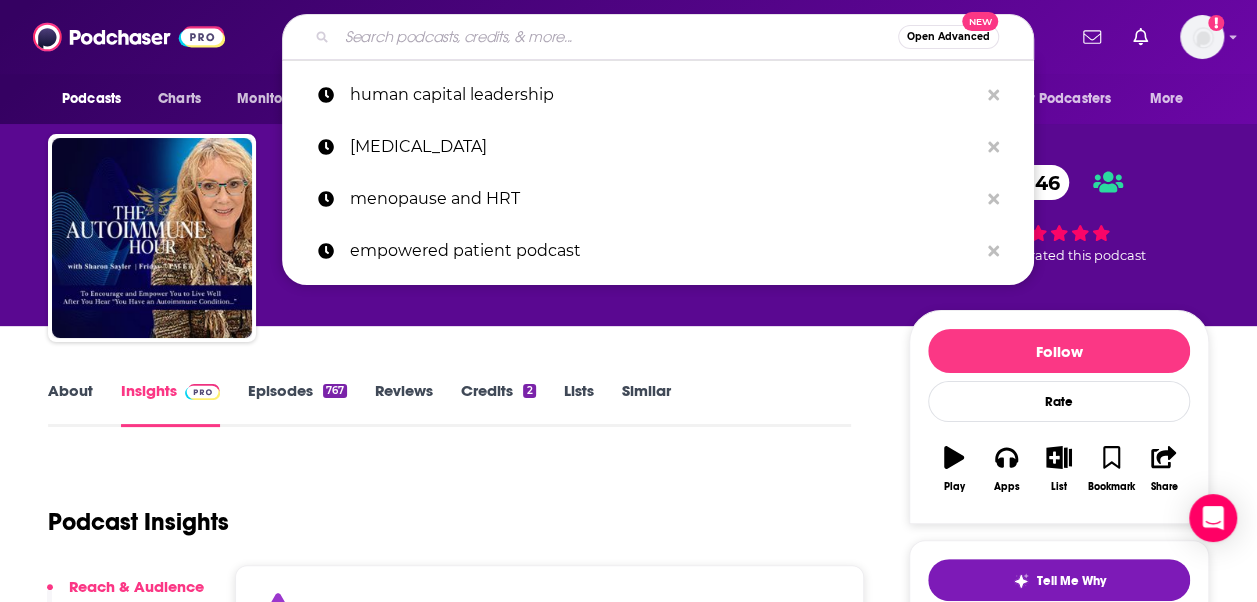 type on "HSCT Warriors" 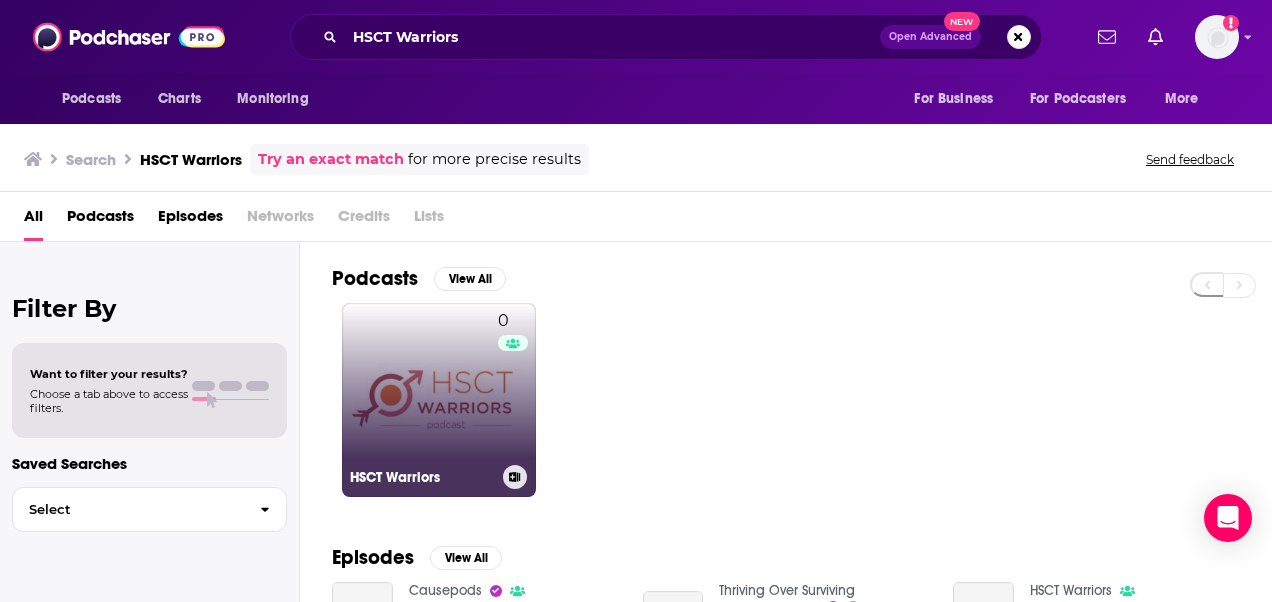 click on "0 HSCT Warriors" at bounding box center [439, 400] 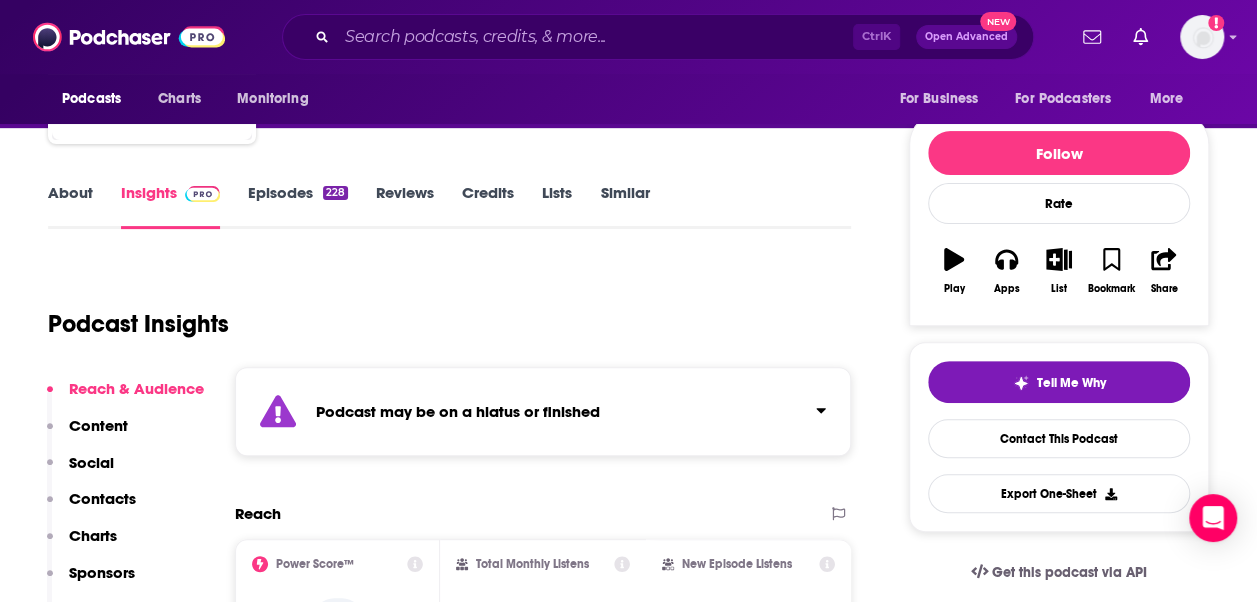scroll, scrollTop: 199, scrollLeft: 0, axis: vertical 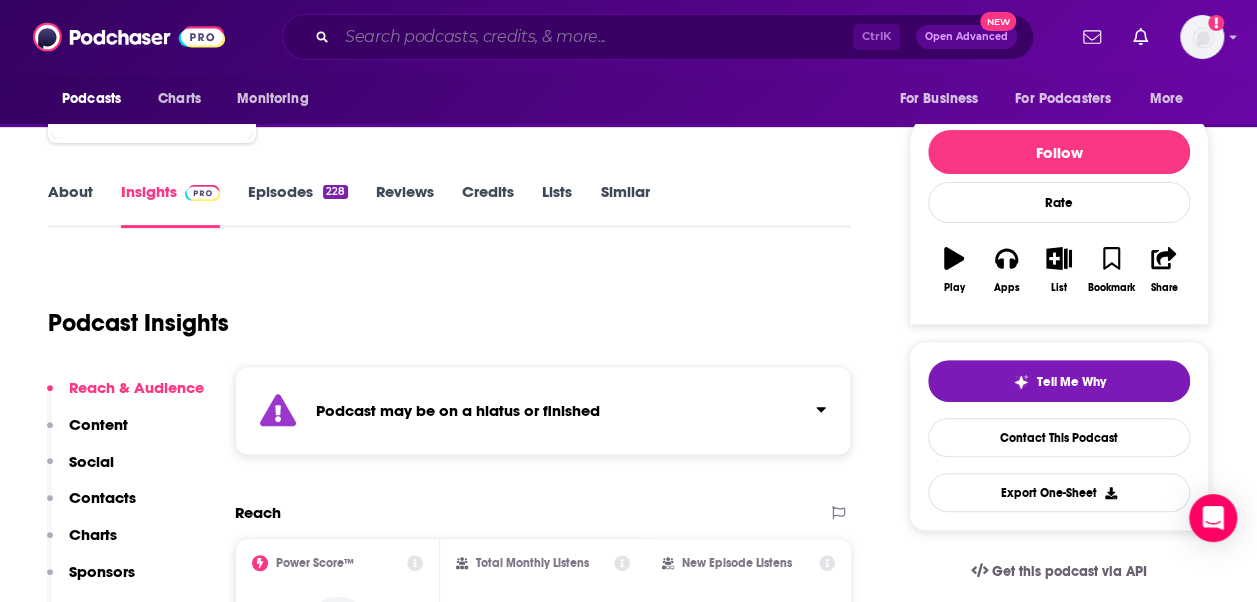 click at bounding box center (595, 37) 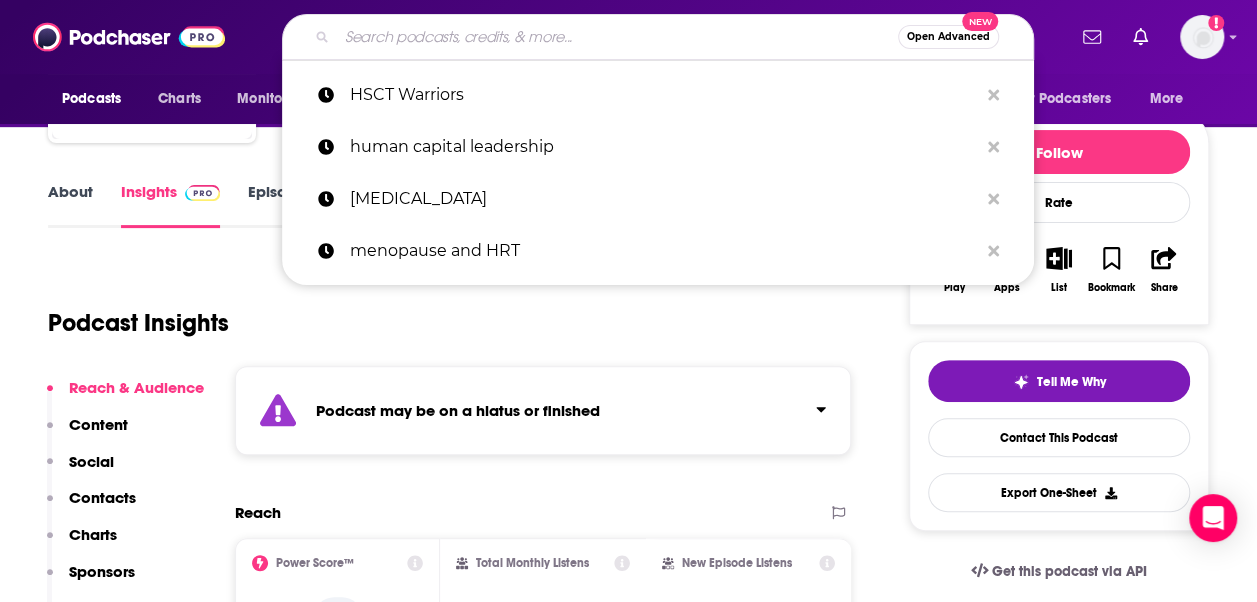 paste on "[MEDICAL_DATA] Revolution Radio" 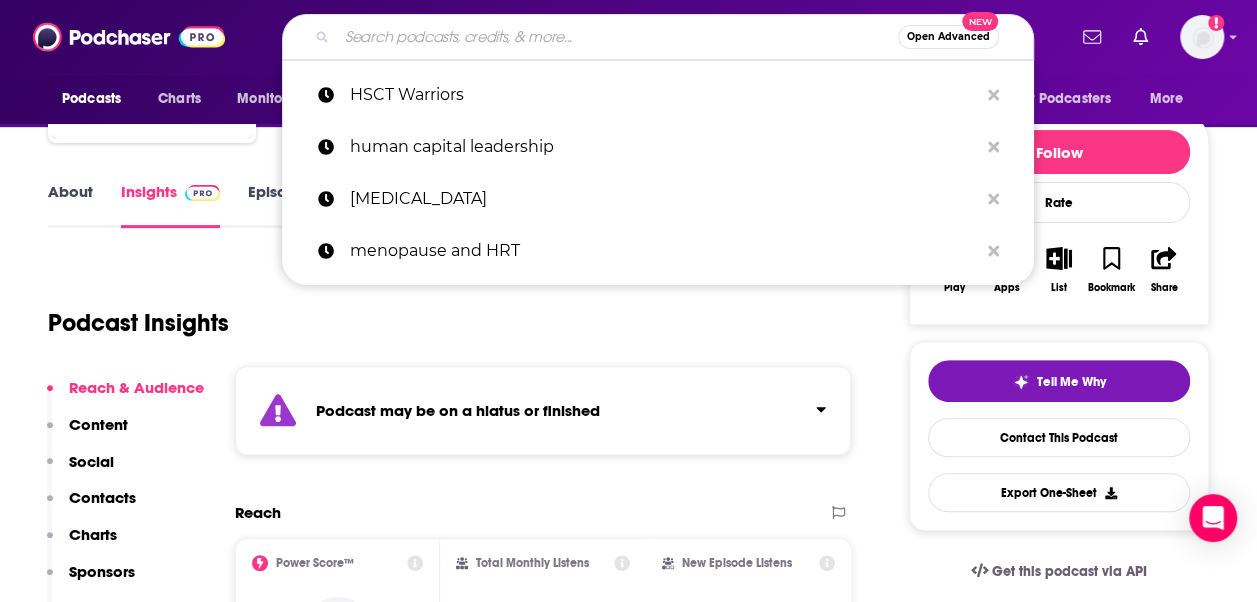 type on "[MEDICAL_DATA] Revolution Radio" 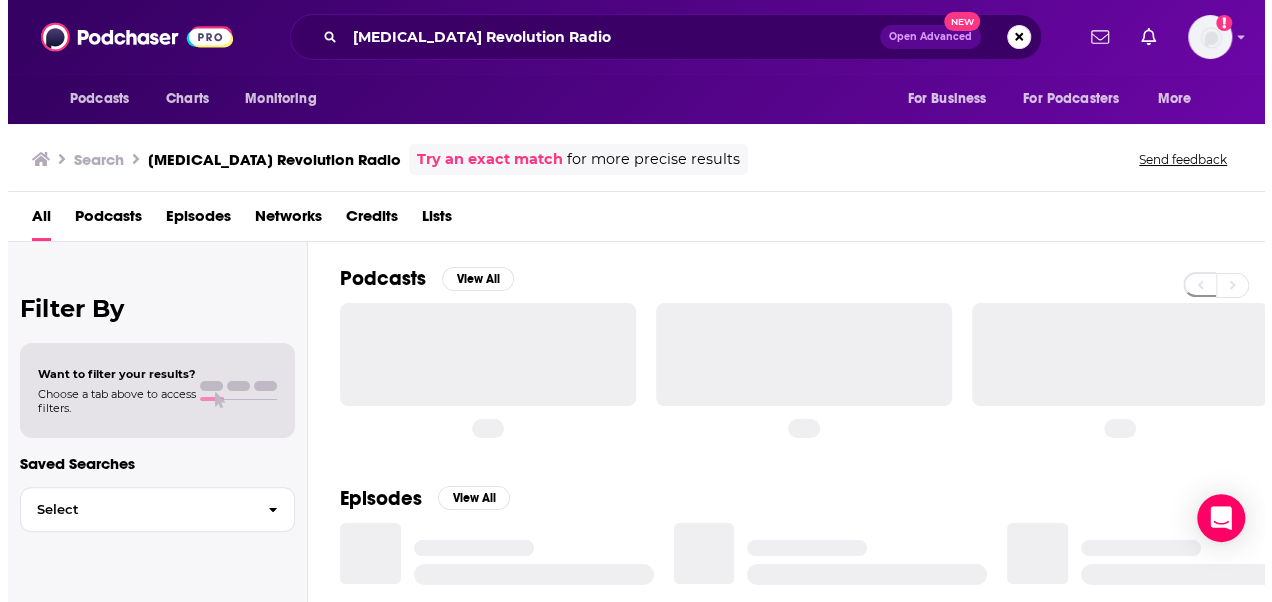 scroll, scrollTop: 0, scrollLeft: 0, axis: both 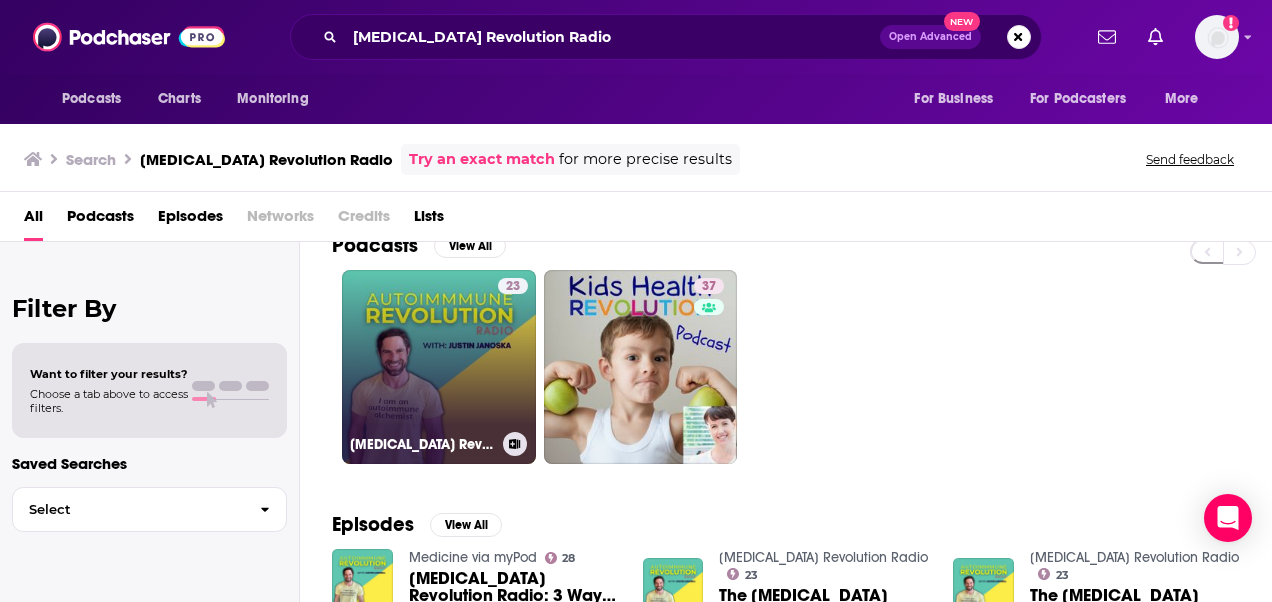 click on "23 [MEDICAL_DATA] Revolution Radio" at bounding box center [439, 367] 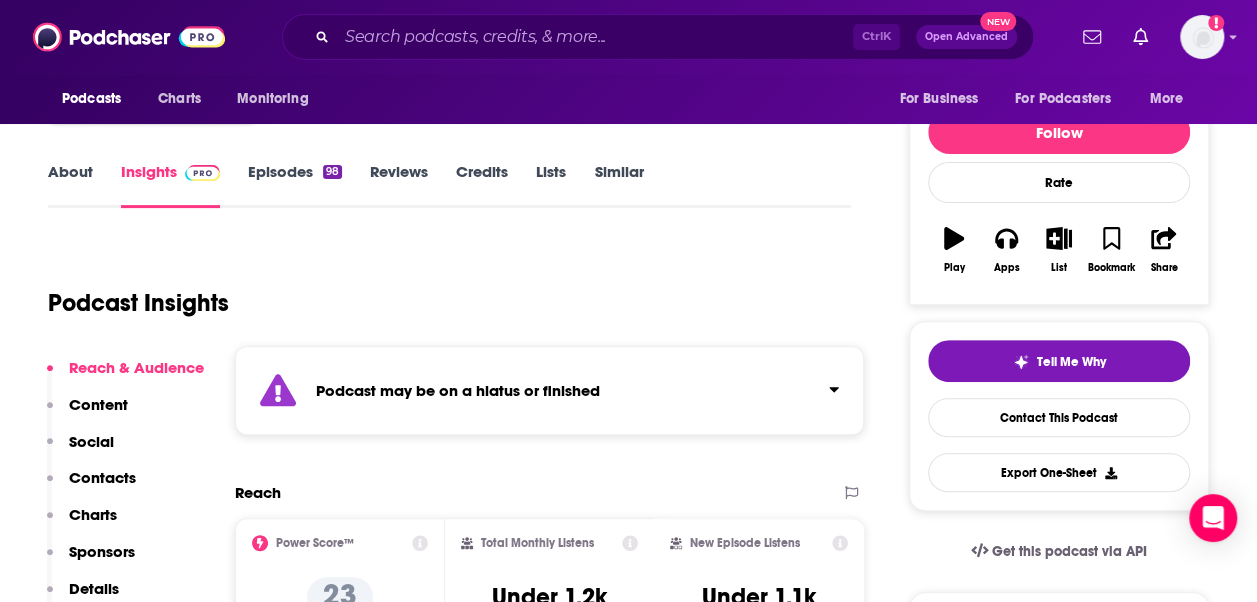 scroll, scrollTop: 220, scrollLeft: 0, axis: vertical 